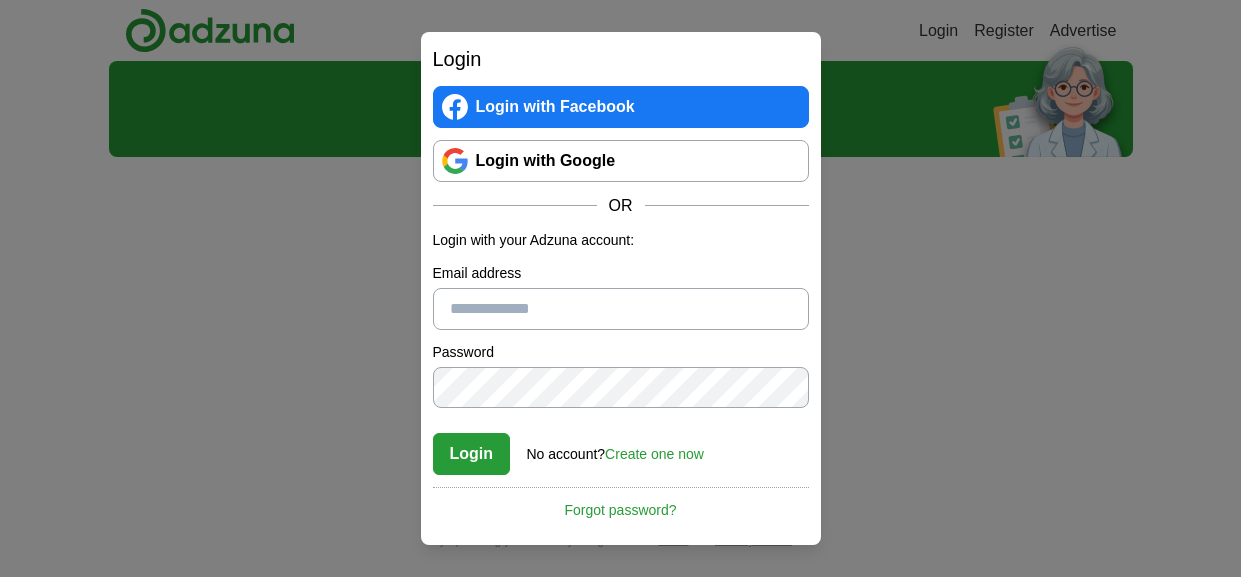 scroll, scrollTop: 0, scrollLeft: 0, axis: both 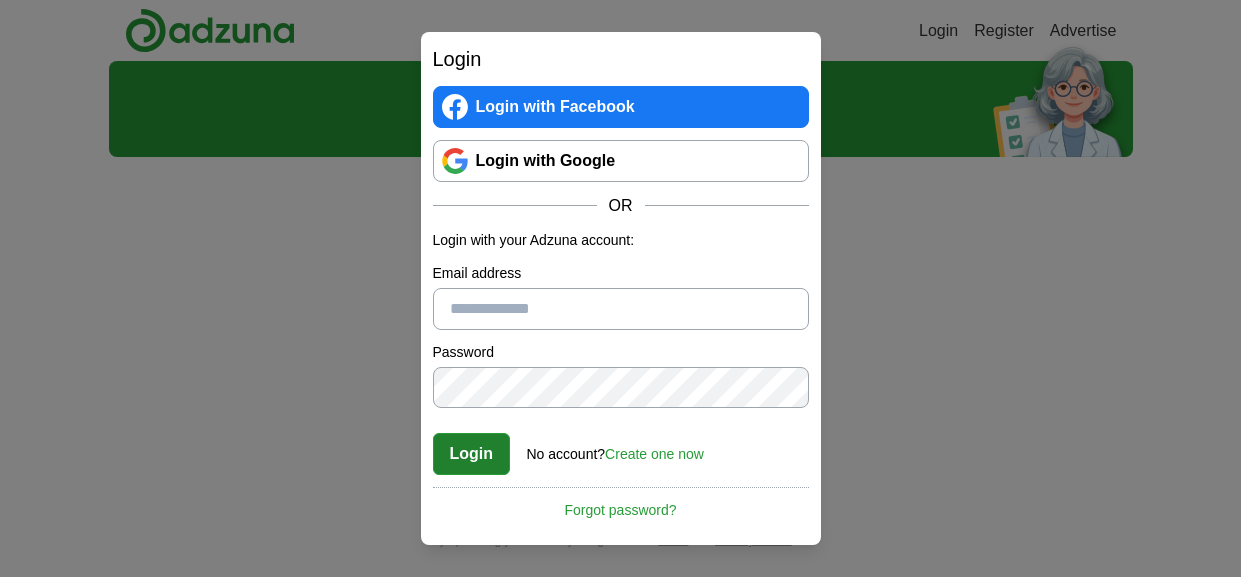 type on "**********" 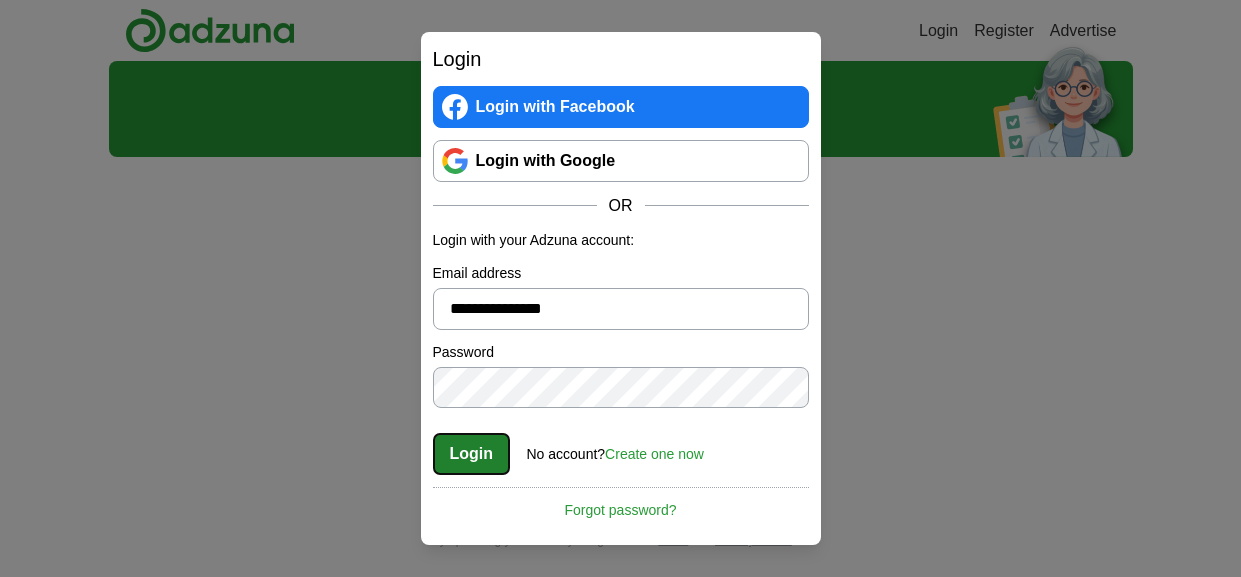 click on "Login" at bounding box center [472, 454] 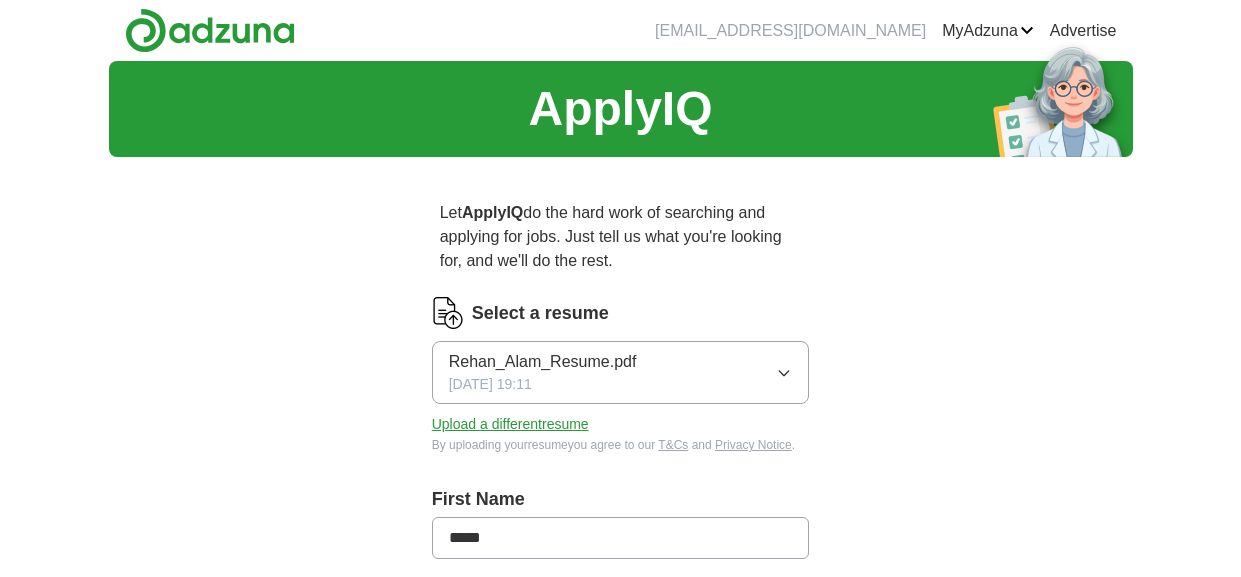 scroll, scrollTop: 0, scrollLeft: 0, axis: both 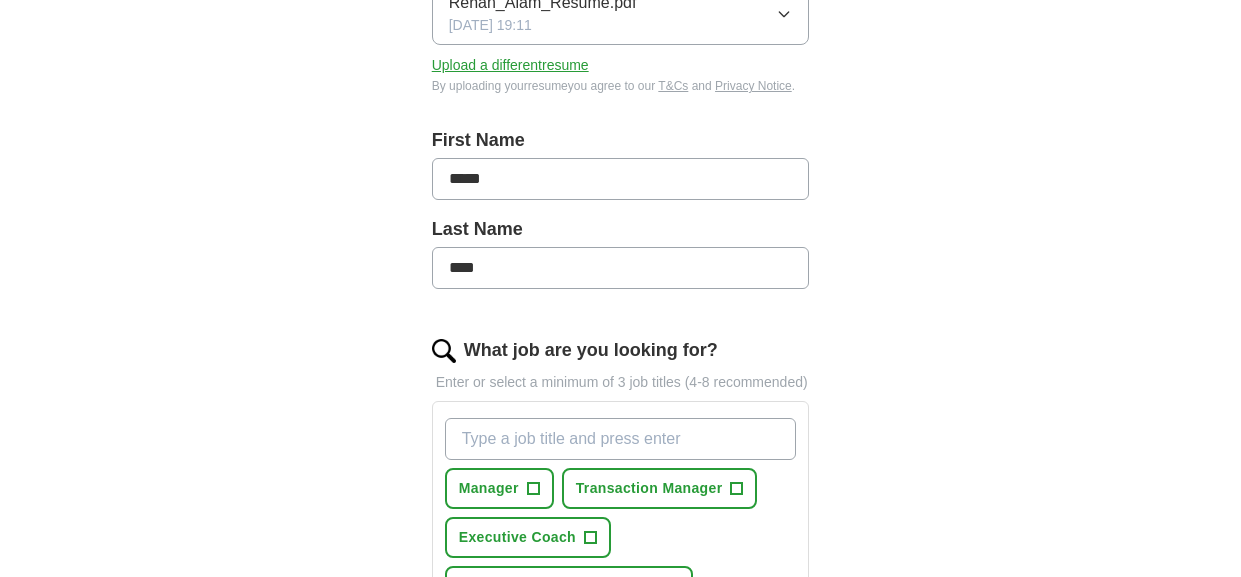 click on "What job are you looking for?" at bounding box center (621, 439) 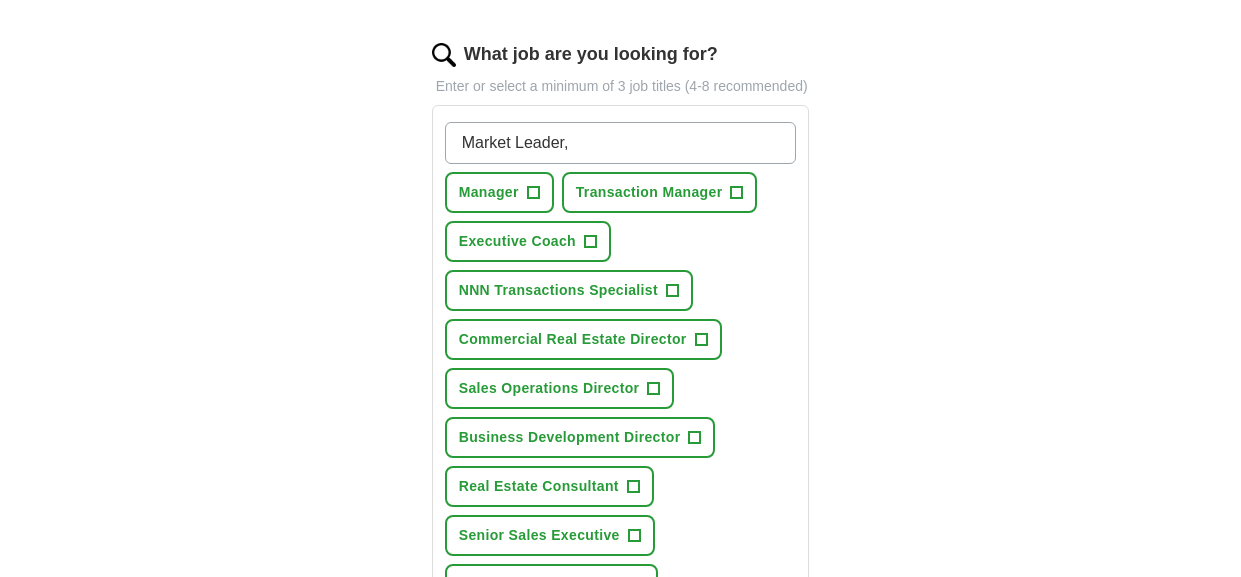 scroll, scrollTop: 720, scrollLeft: 0, axis: vertical 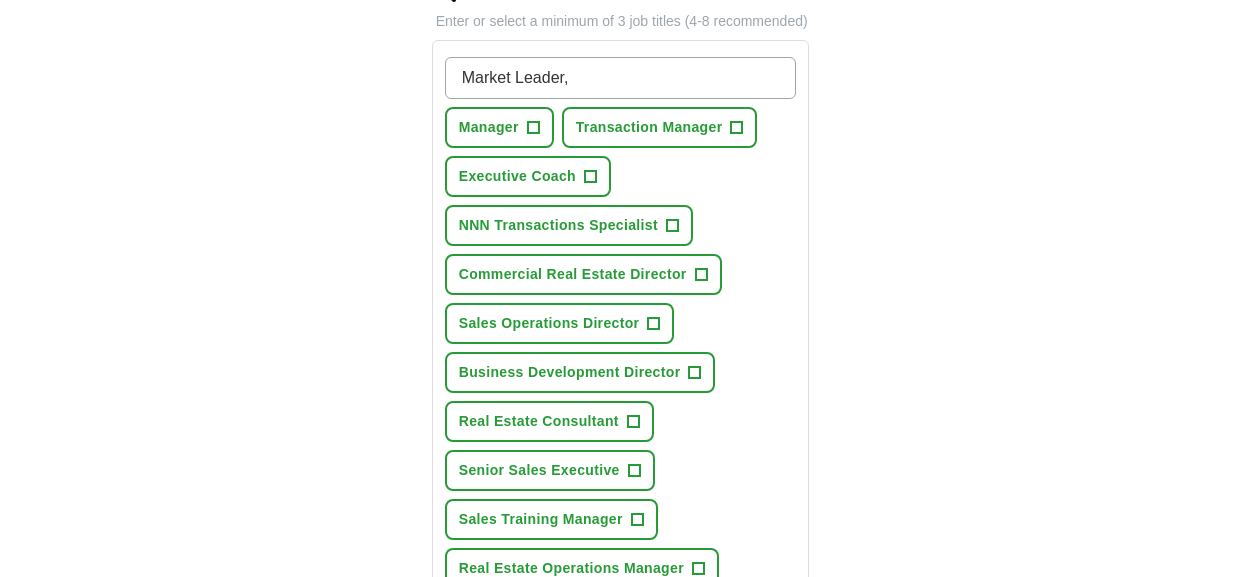 type on "Market Leader," 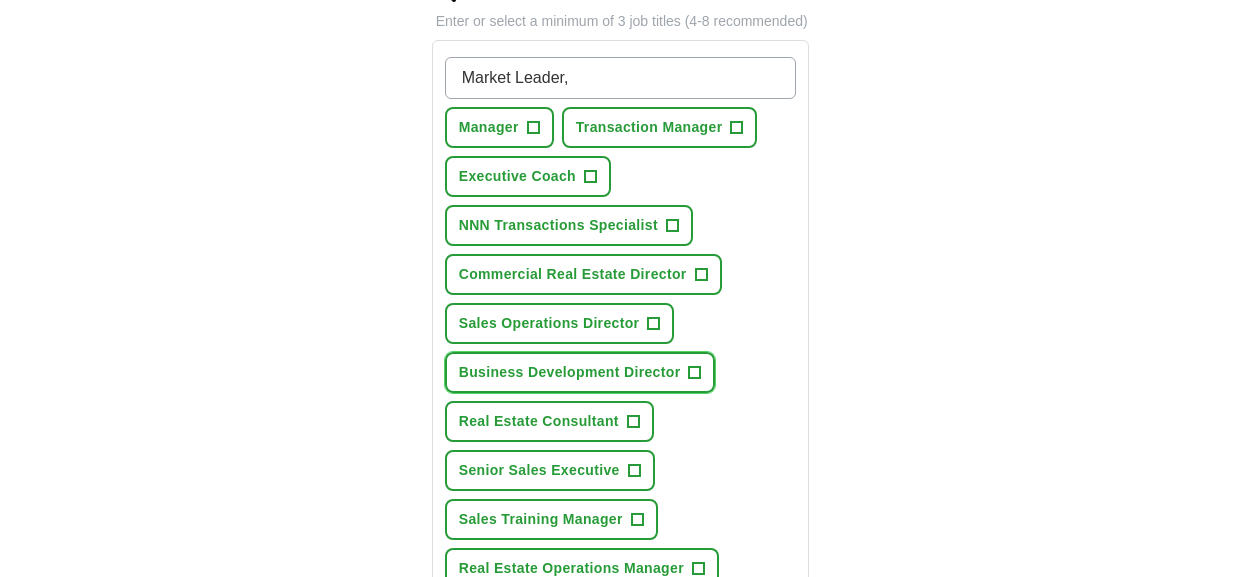 click on "+" at bounding box center [695, 373] 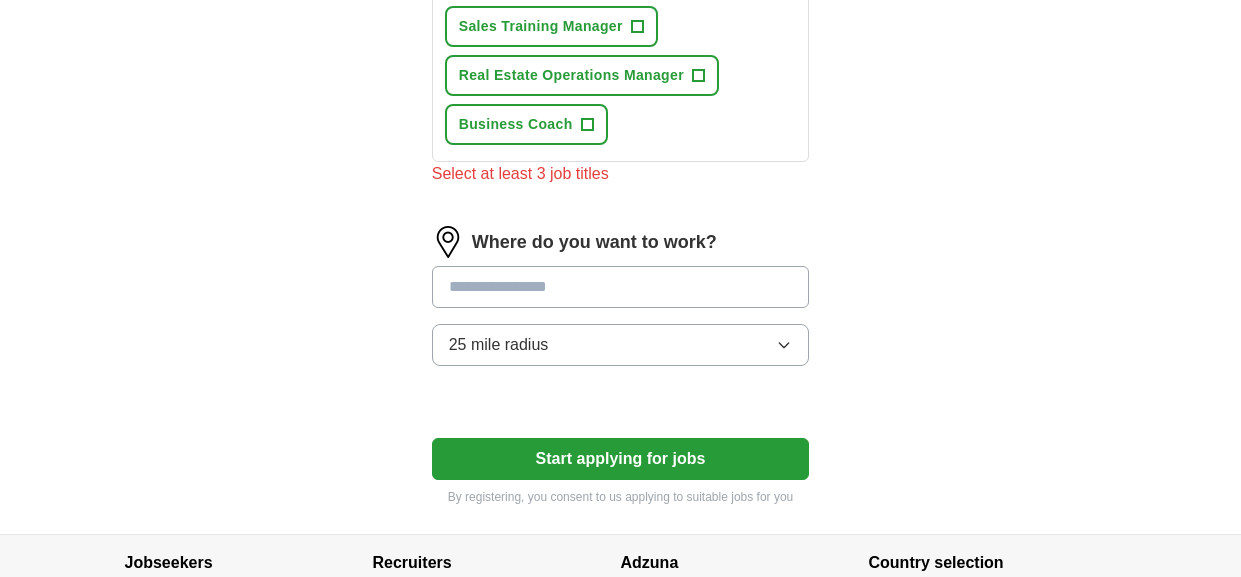 scroll, scrollTop: 1223, scrollLeft: 0, axis: vertical 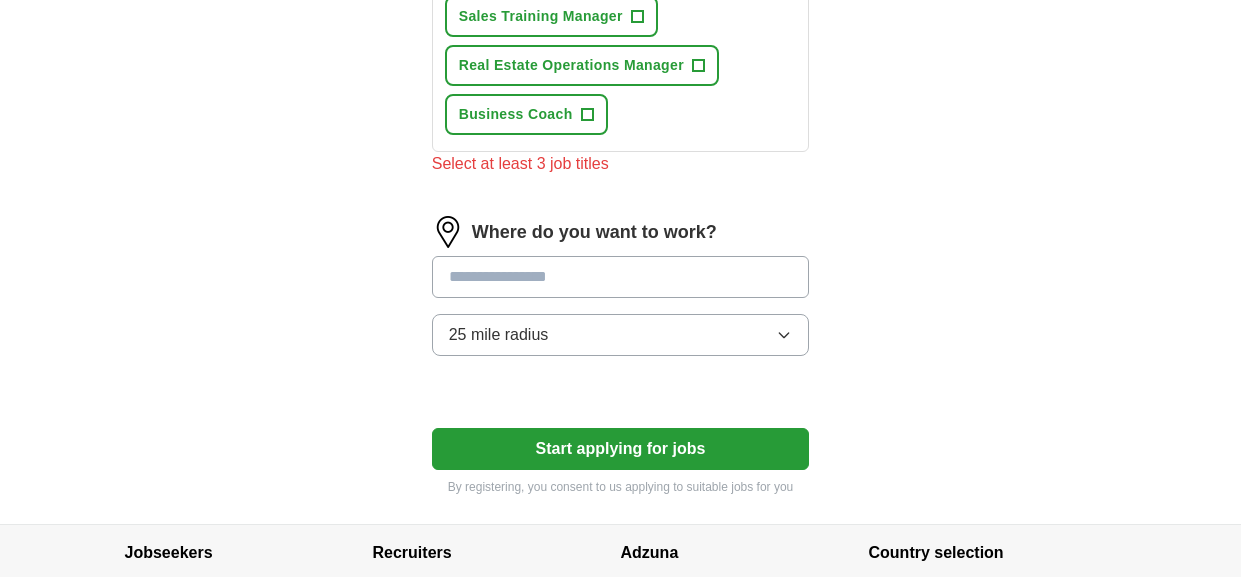 click at bounding box center [621, 277] 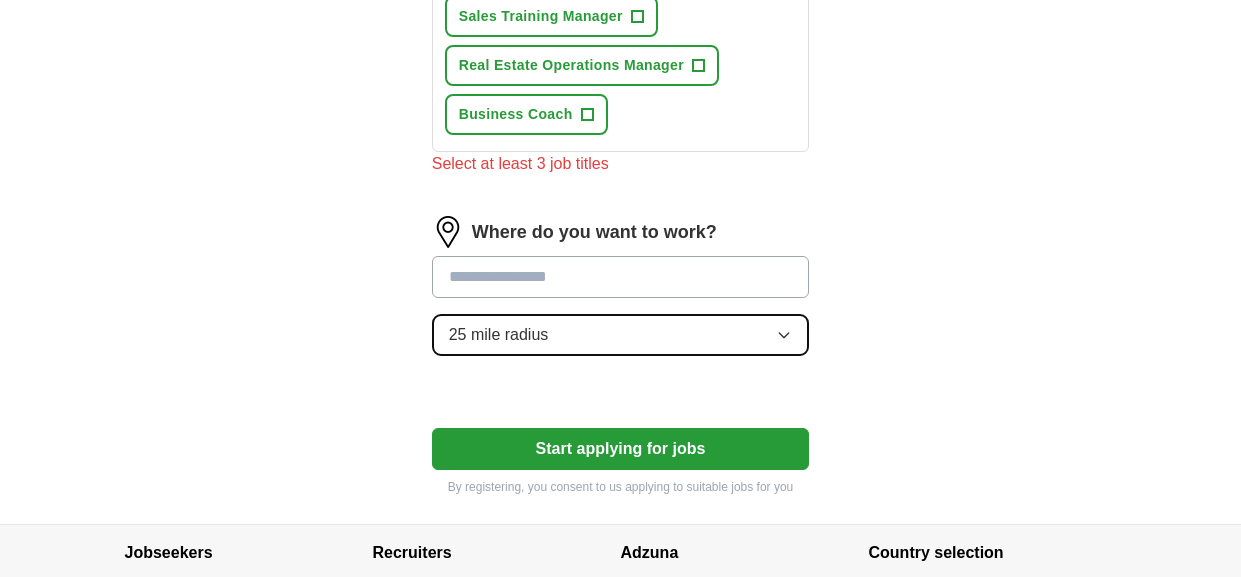 click on "Where do you want to work? 25 mile radius" at bounding box center [621, 294] 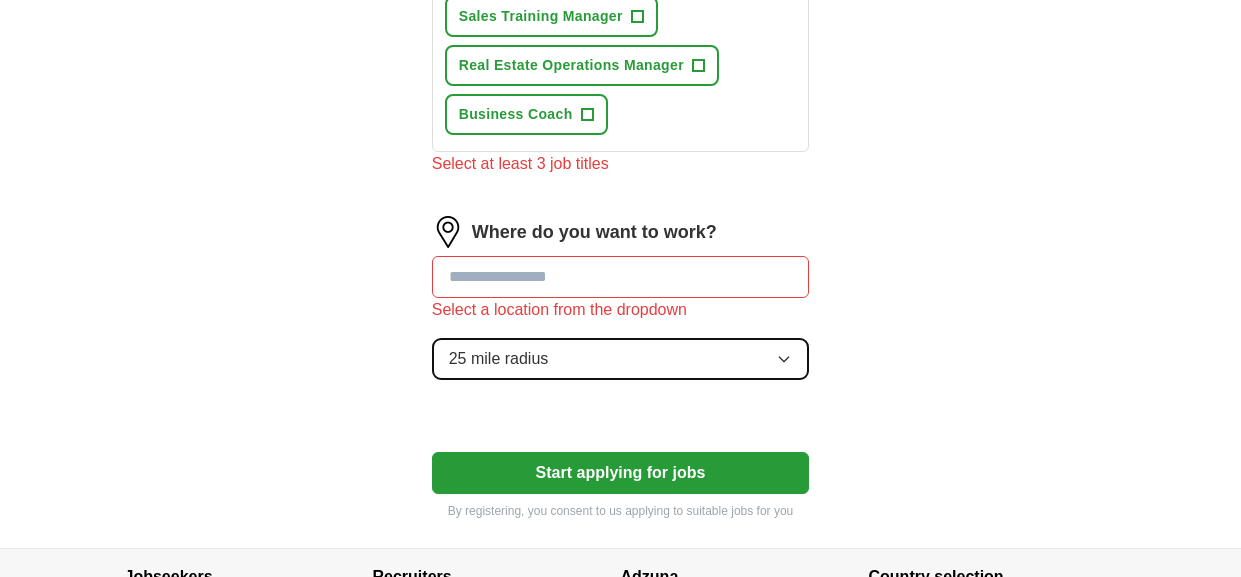 click on "25 mile radius" at bounding box center (621, 359) 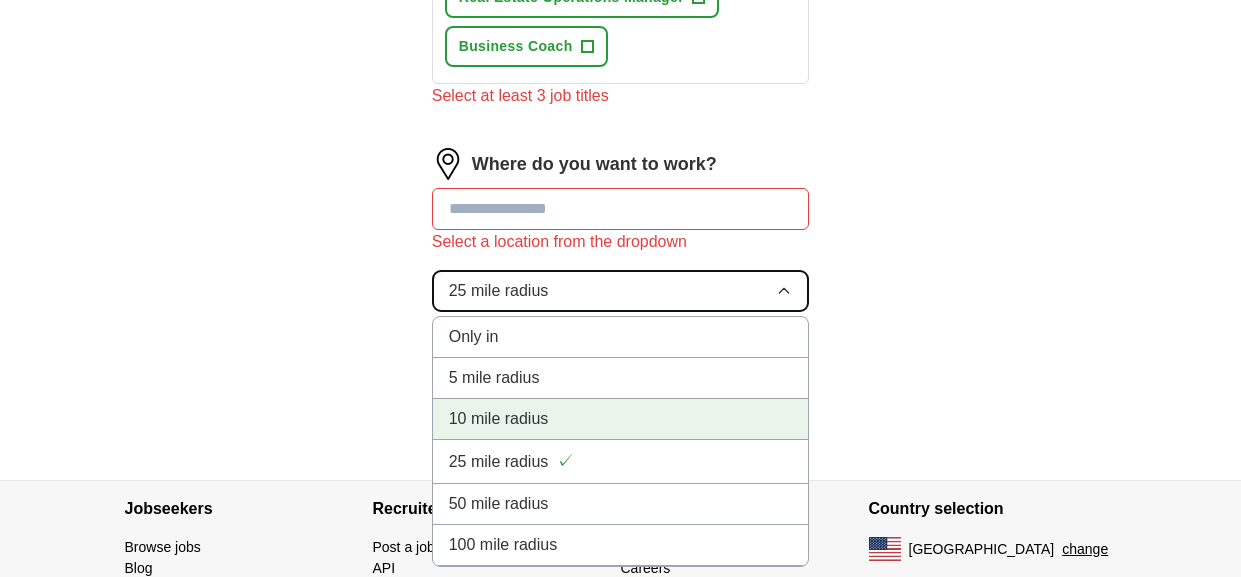 scroll, scrollTop: 1389, scrollLeft: 0, axis: vertical 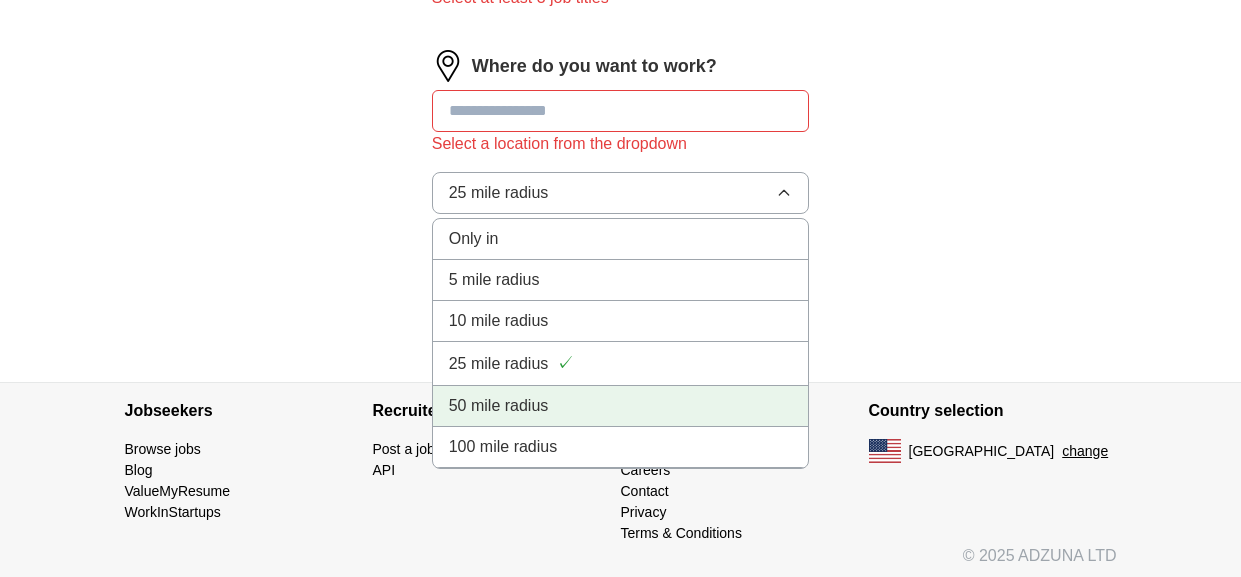 click on "50 mile radius" at bounding box center [499, 406] 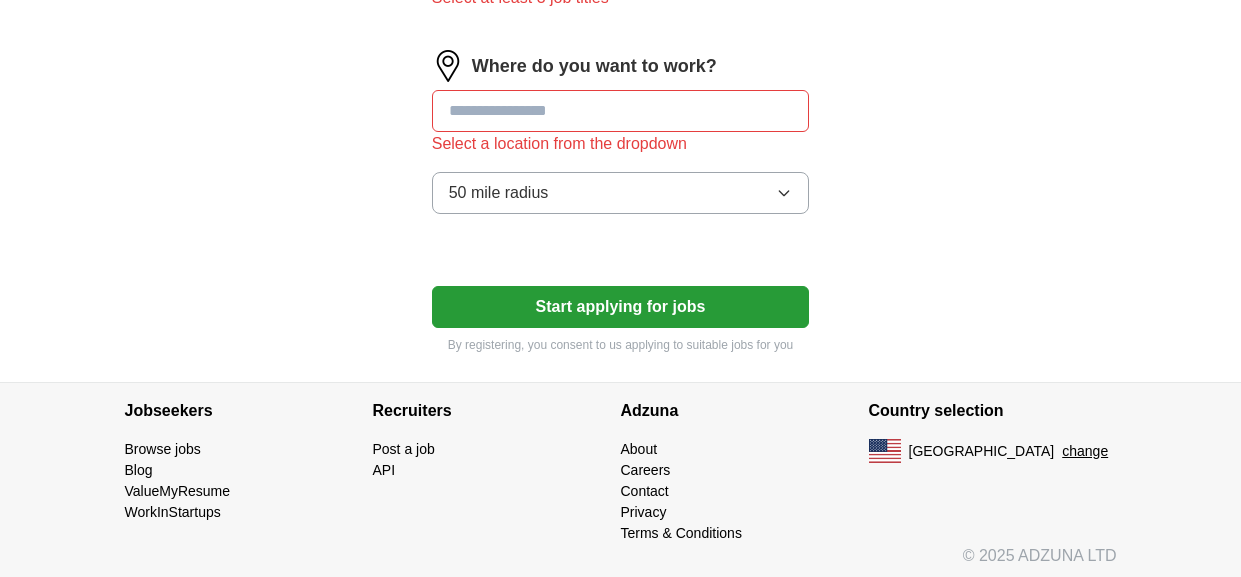 click at bounding box center [621, 111] 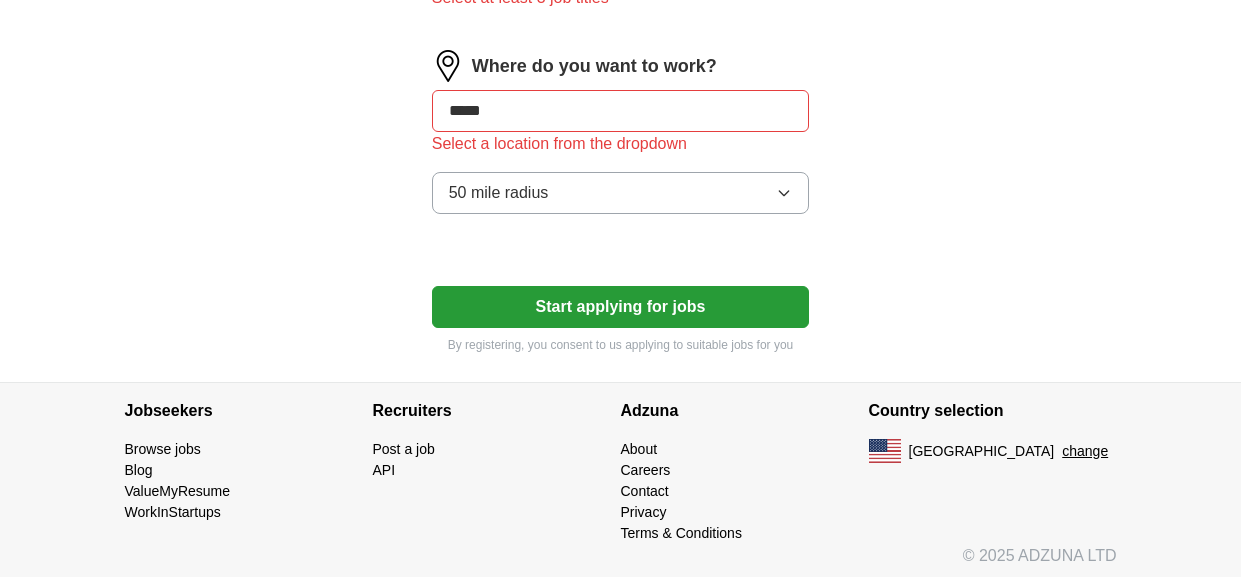 click on "*****" at bounding box center (621, 111) 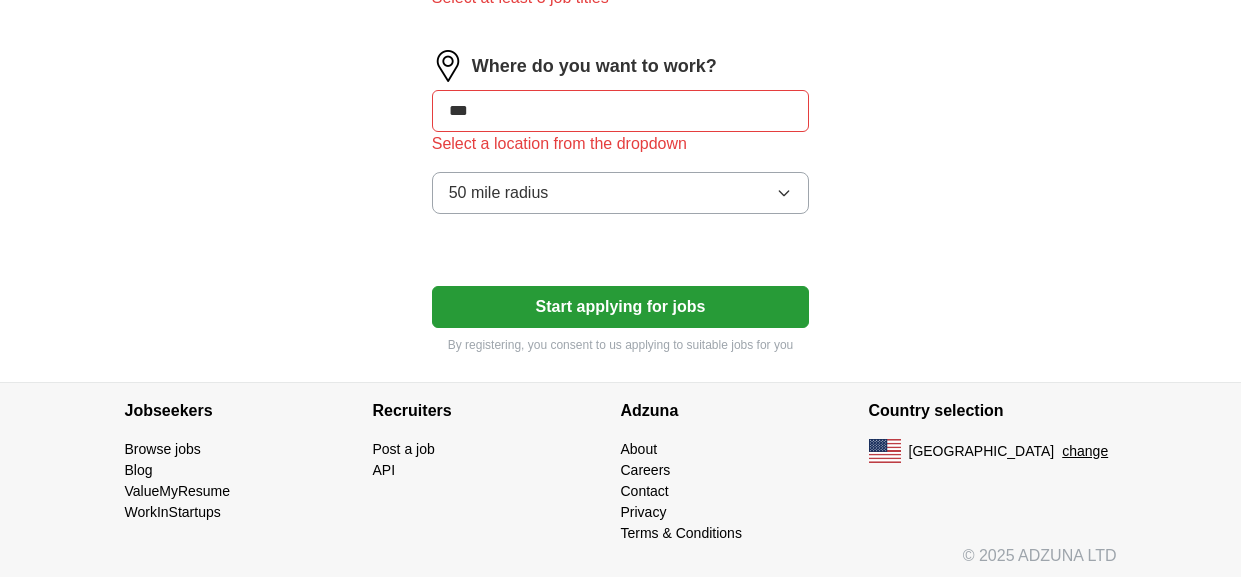 type on "**" 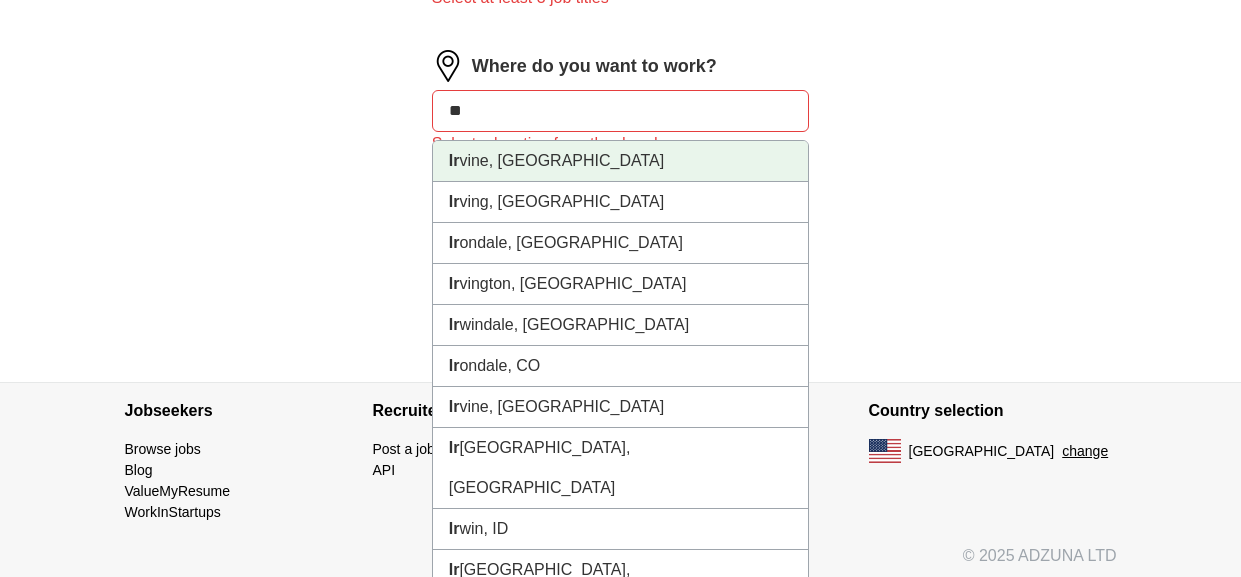 click on "Ir vine, CA" at bounding box center (621, 161) 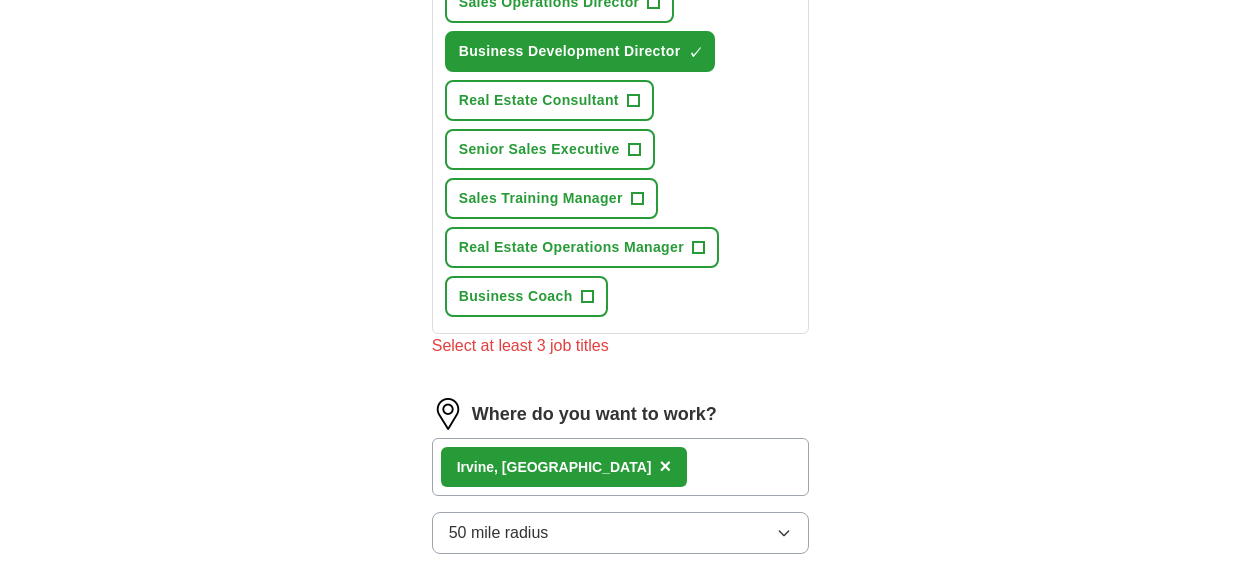 scroll, scrollTop: 1022, scrollLeft: 0, axis: vertical 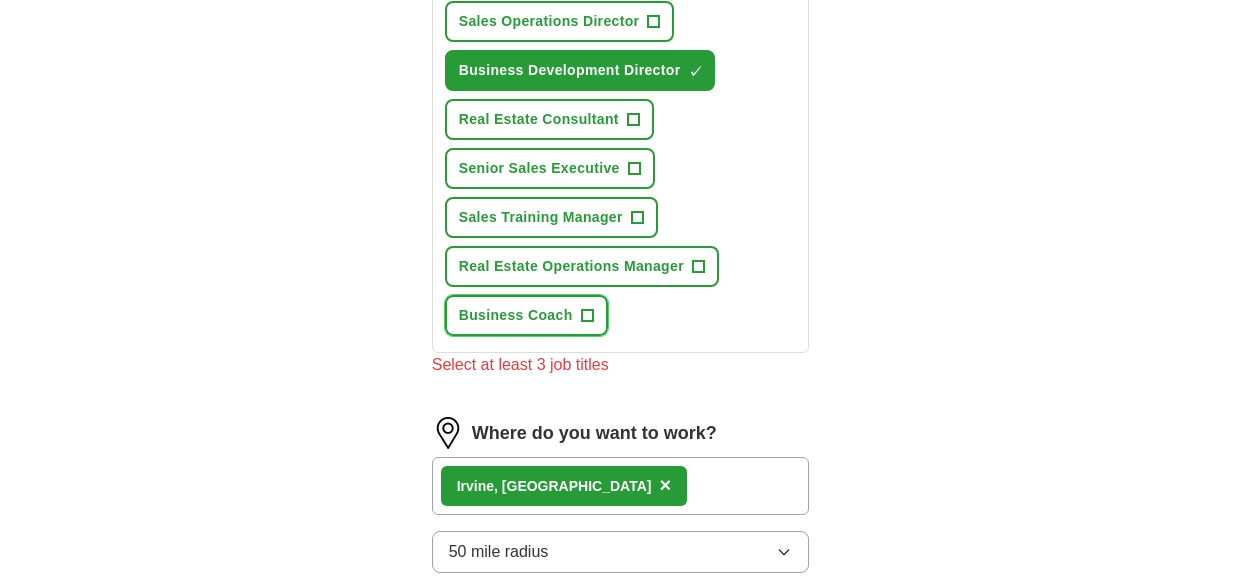 click on "+" at bounding box center (587, 316) 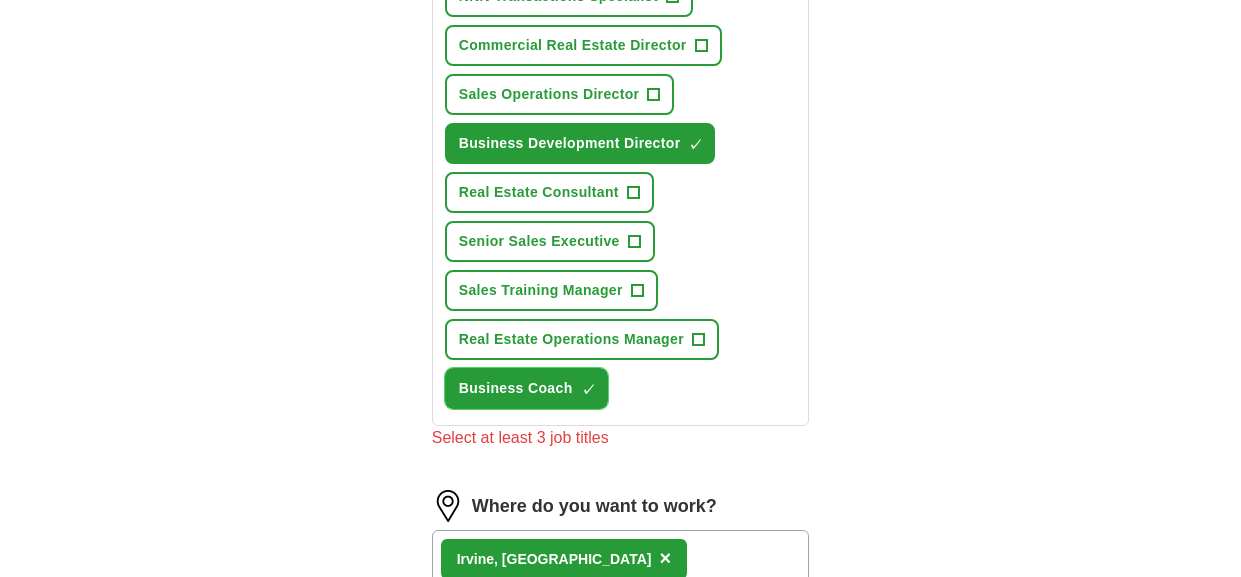scroll, scrollTop: 877, scrollLeft: 0, axis: vertical 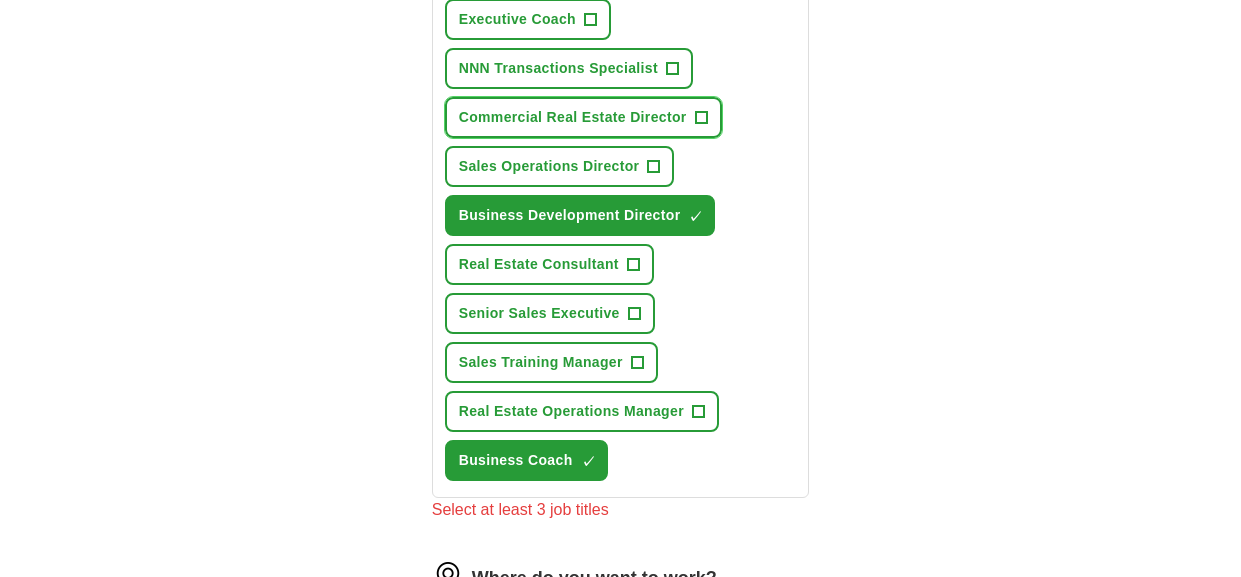 click on "+" at bounding box center (701, 118) 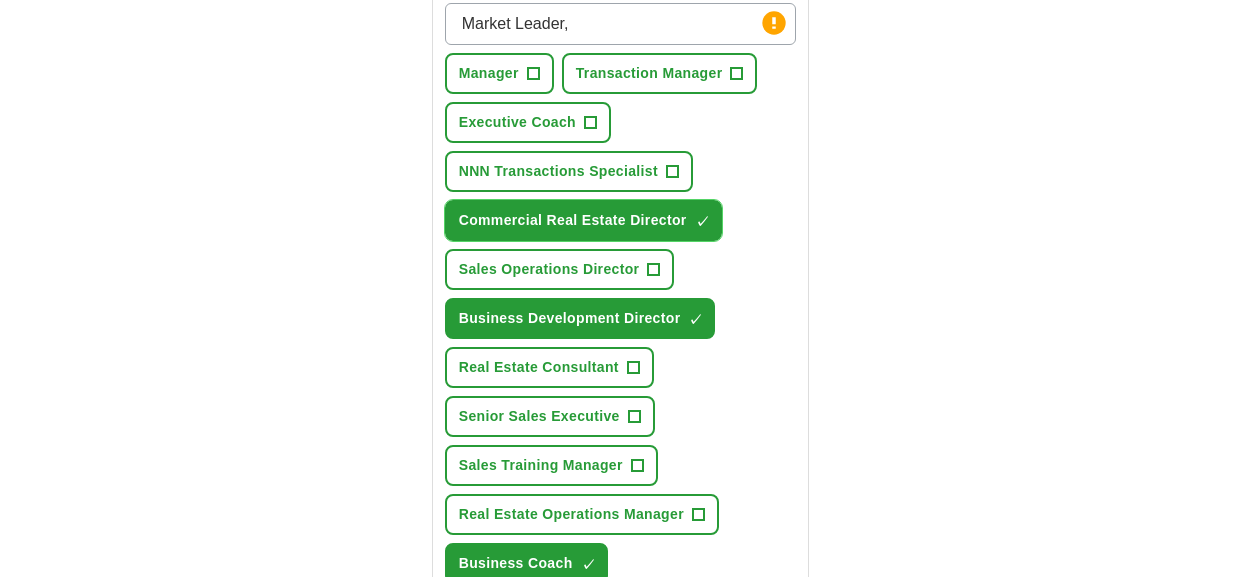 scroll, scrollTop: 734, scrollLeft: 0, axis: vertical 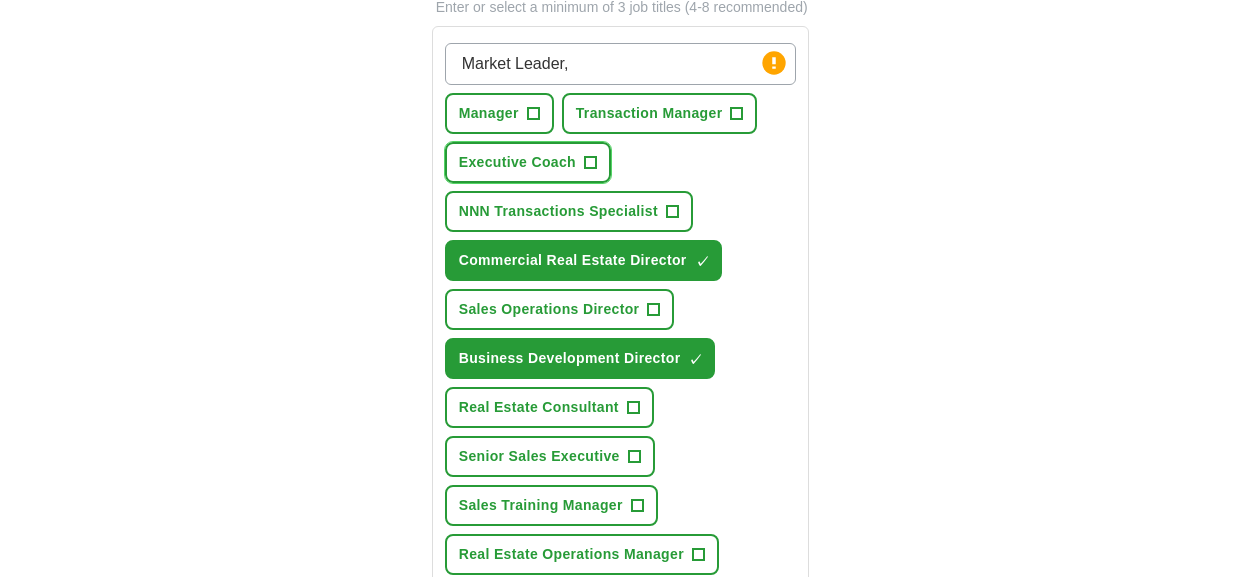 click on "+" at bounding box center (591, 163) 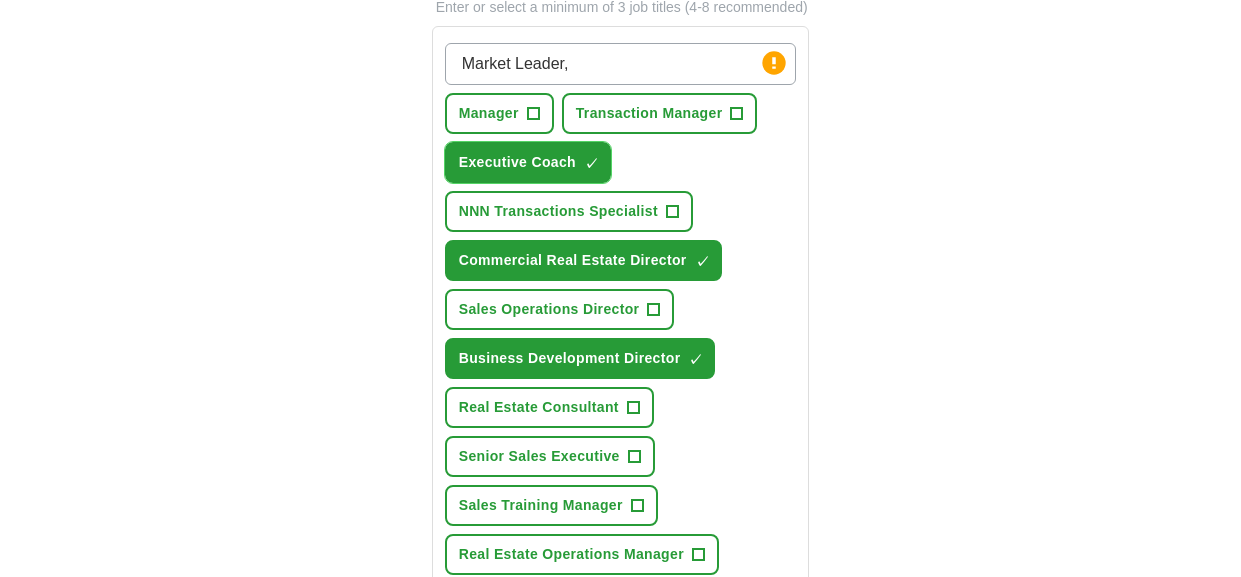 scroll, scrollTop: 661, scrollLeft: 0, axis: vertical 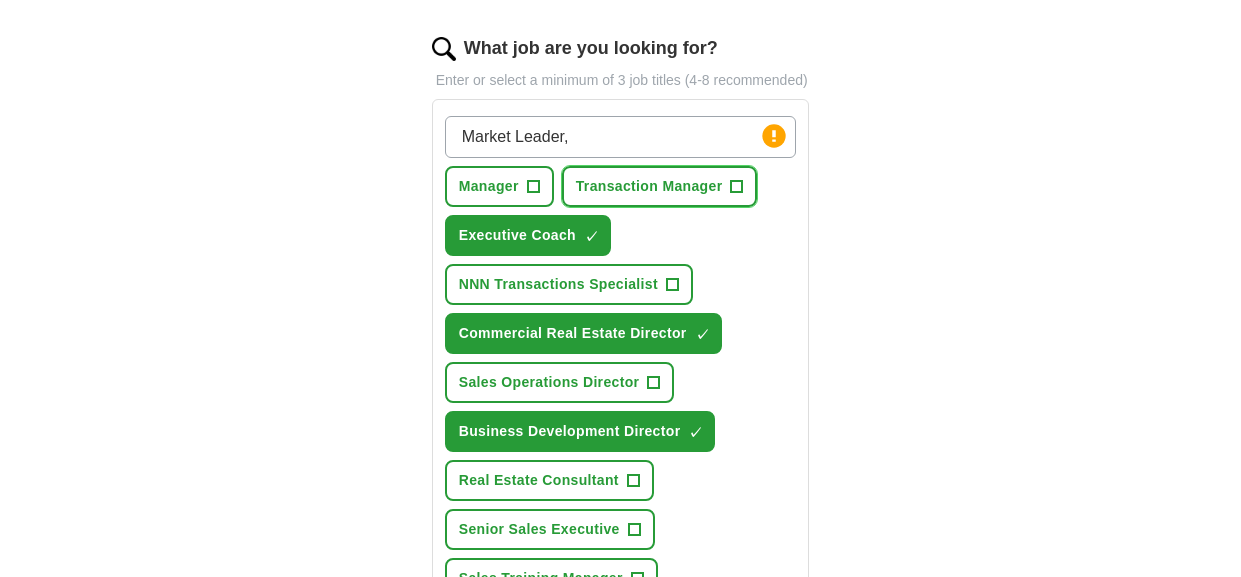 click on "+" at bounding box center [737, 187] 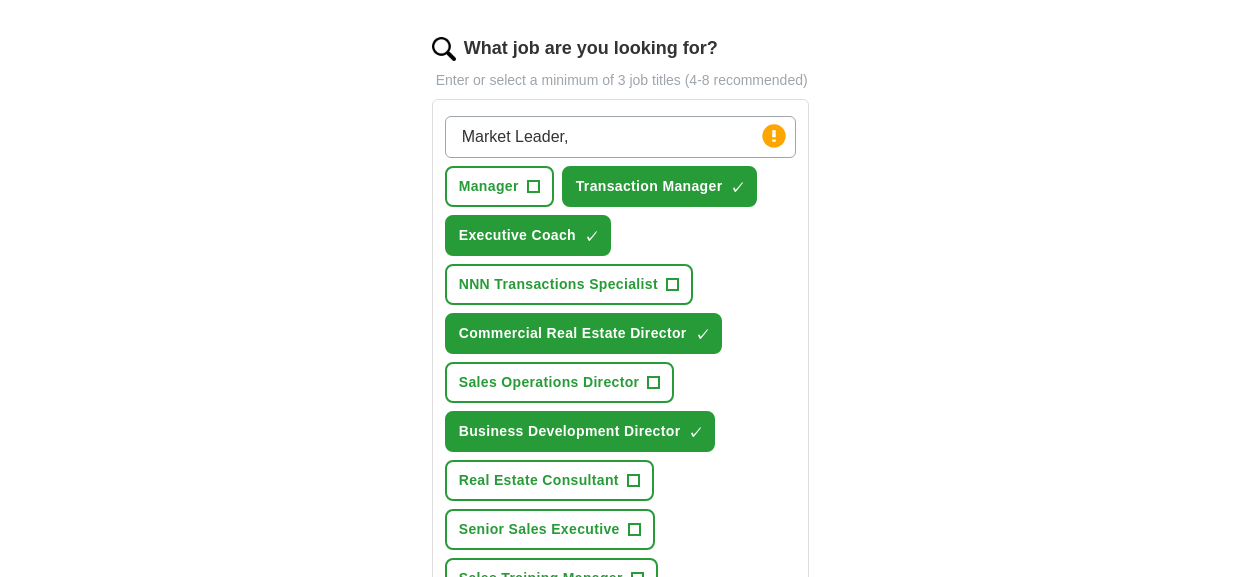 click on "Market Leader," at bounding box center (621, 137) 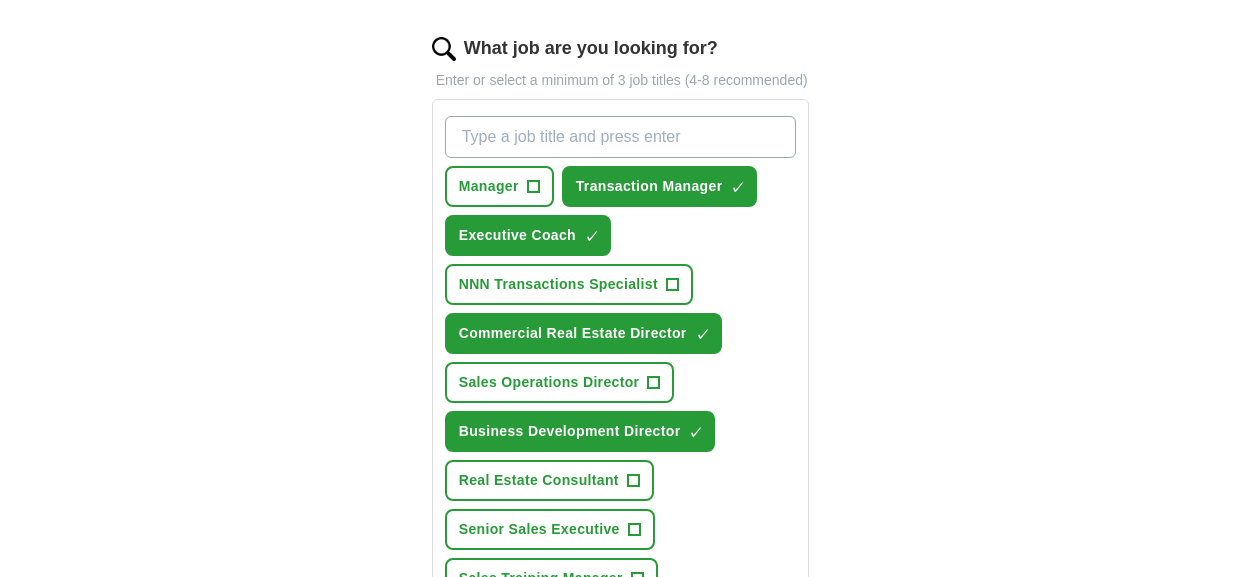 type 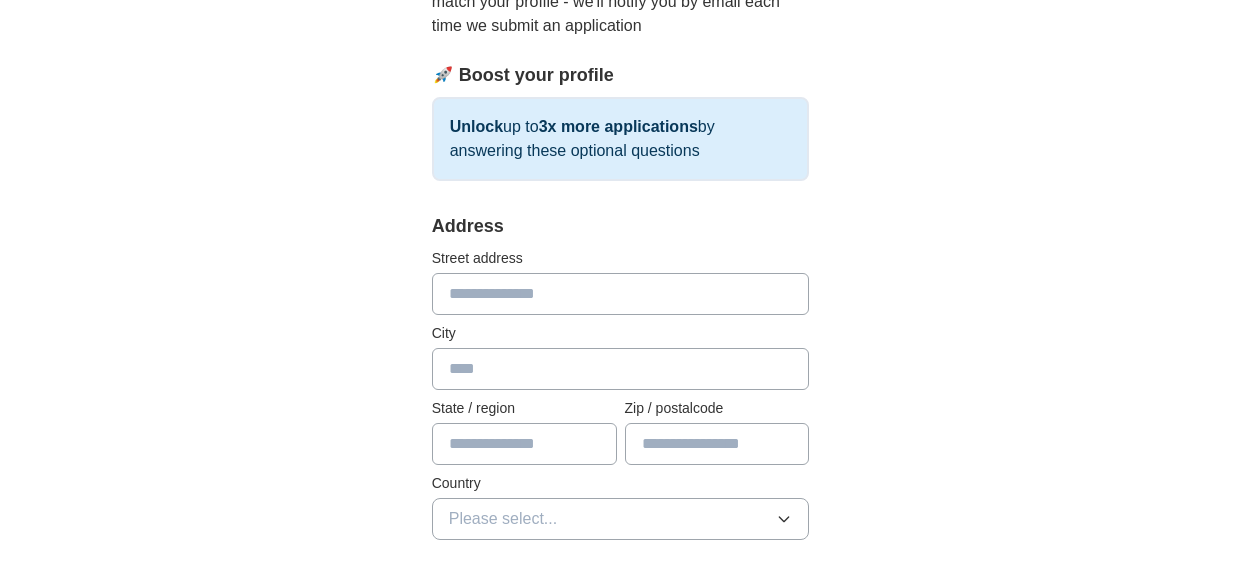 scroll, scrollTop: 287, scrollLeft: 0, axis: vertical 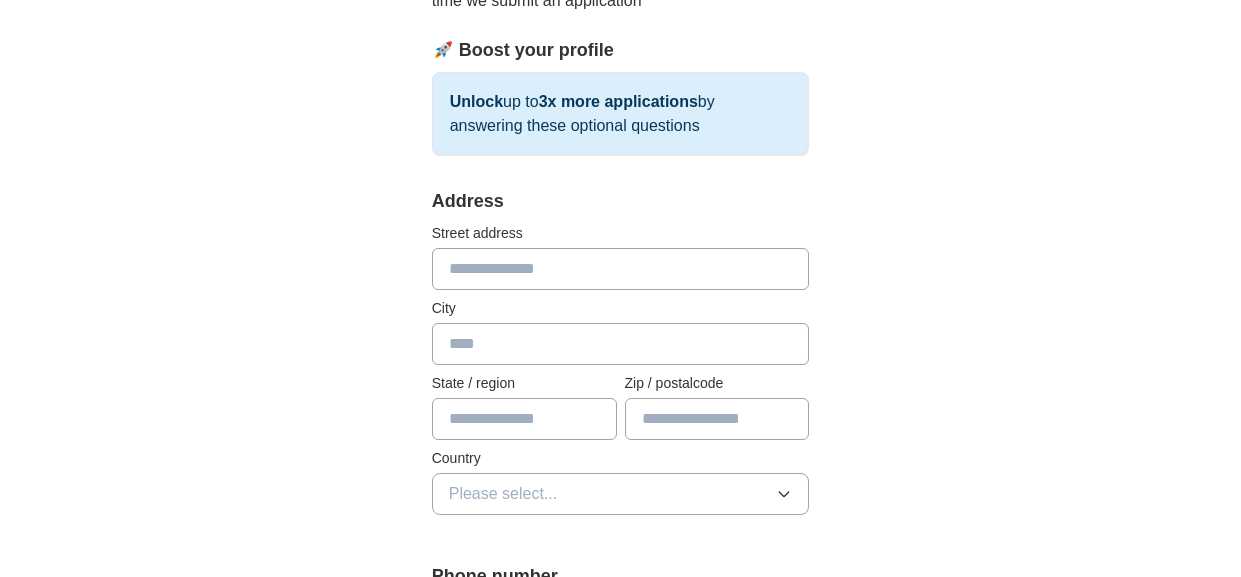 click at bounding box center [621, 269] 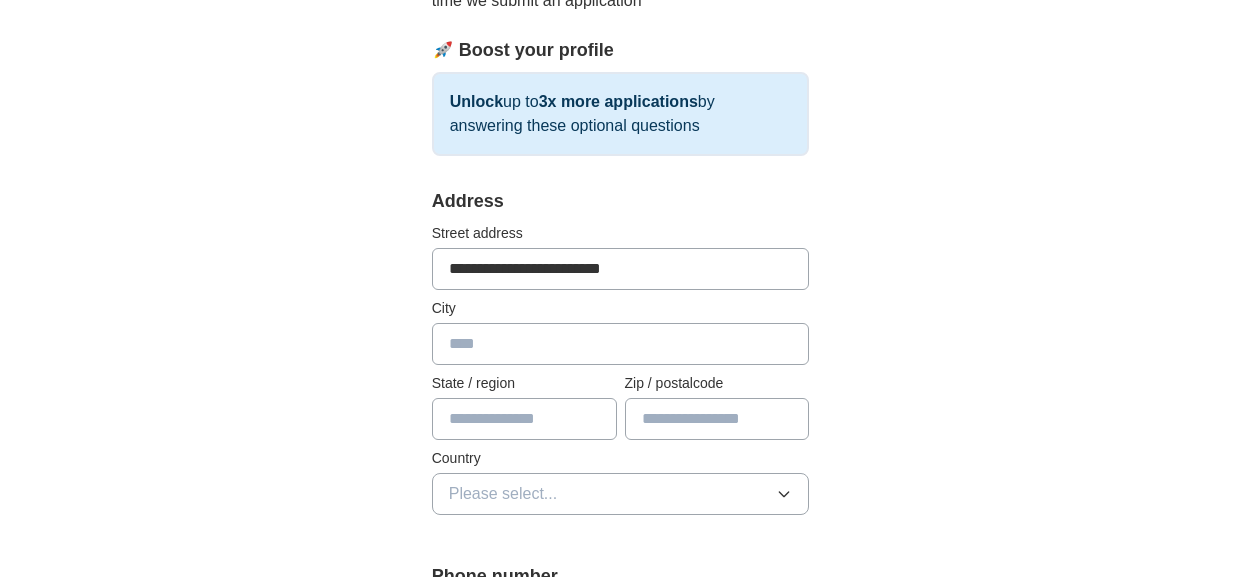 type on "******" 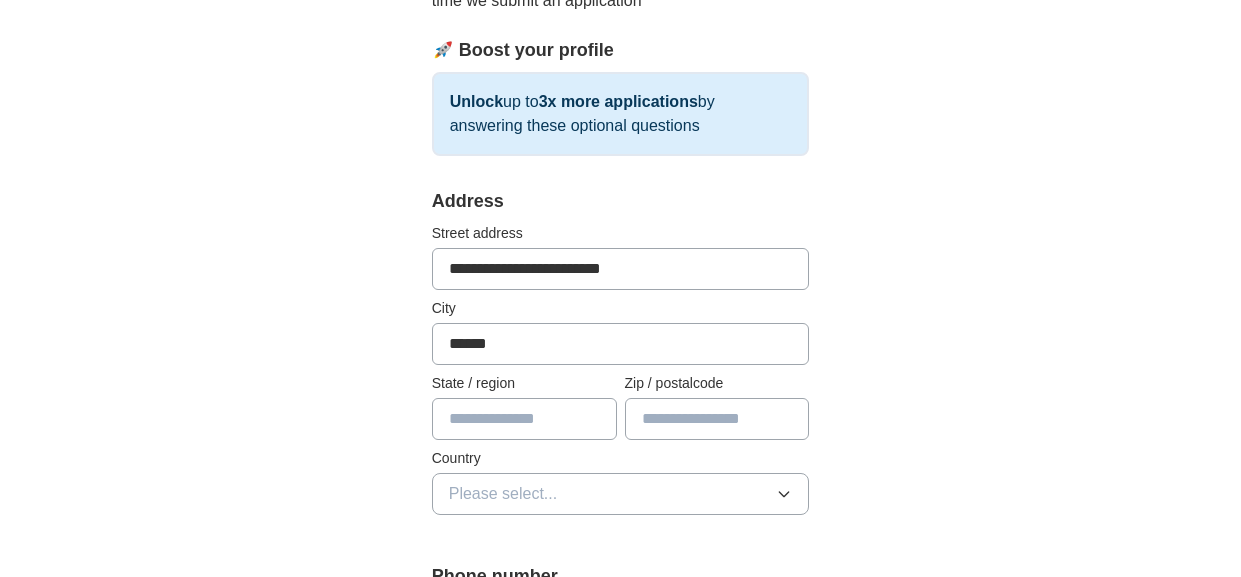type on "**" 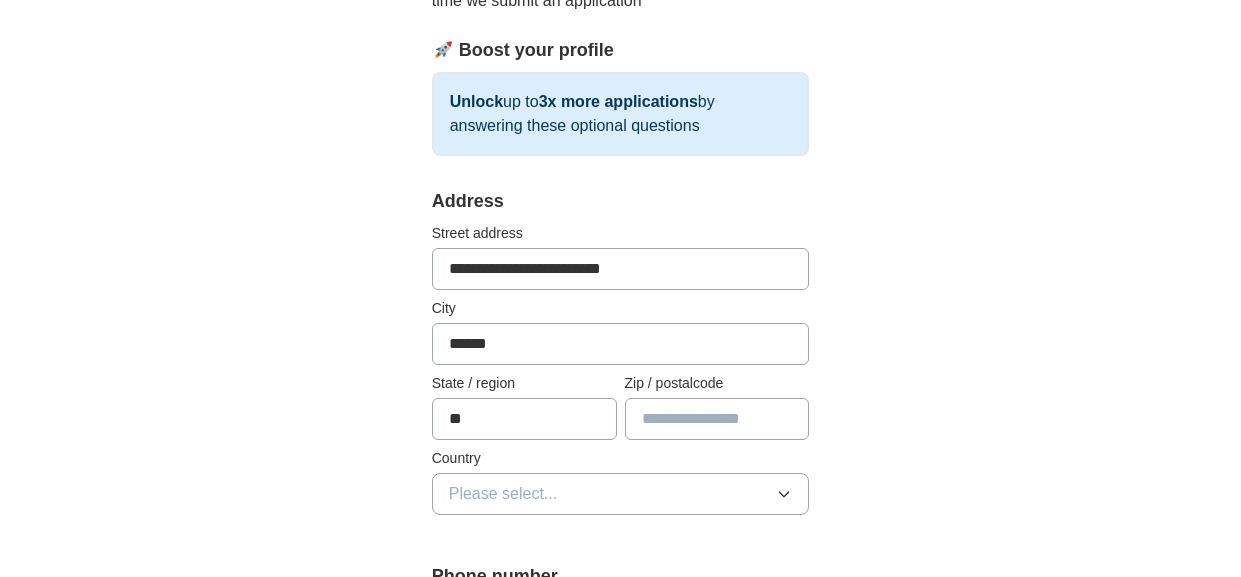 type on "*****" 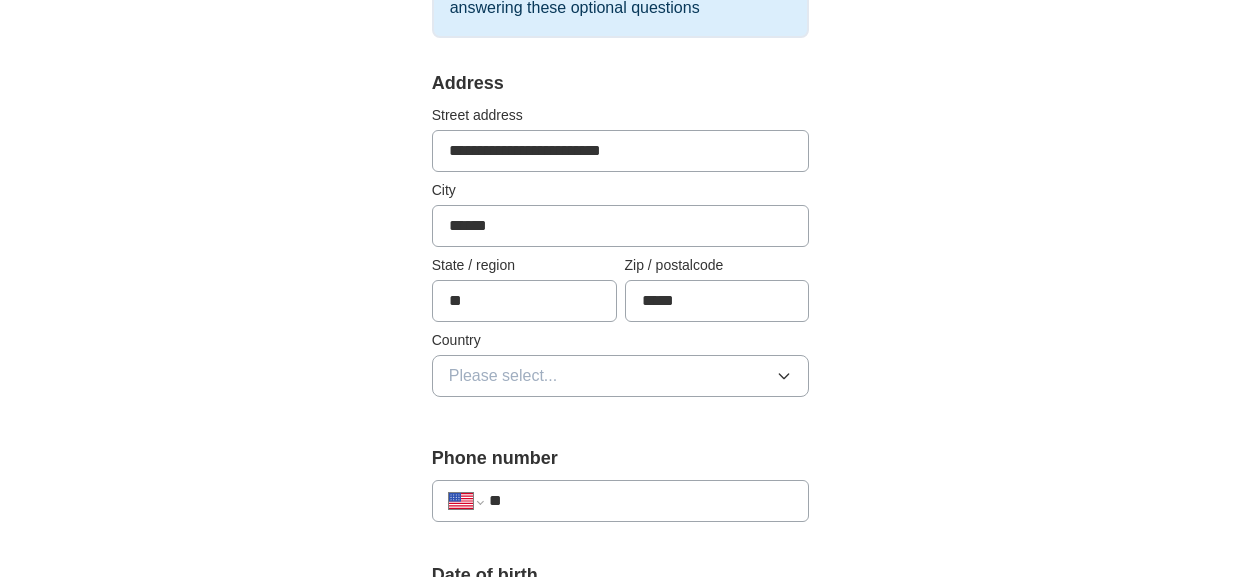 scroll, scrollTop: 432, scrollLeft: 0, axis: vertical 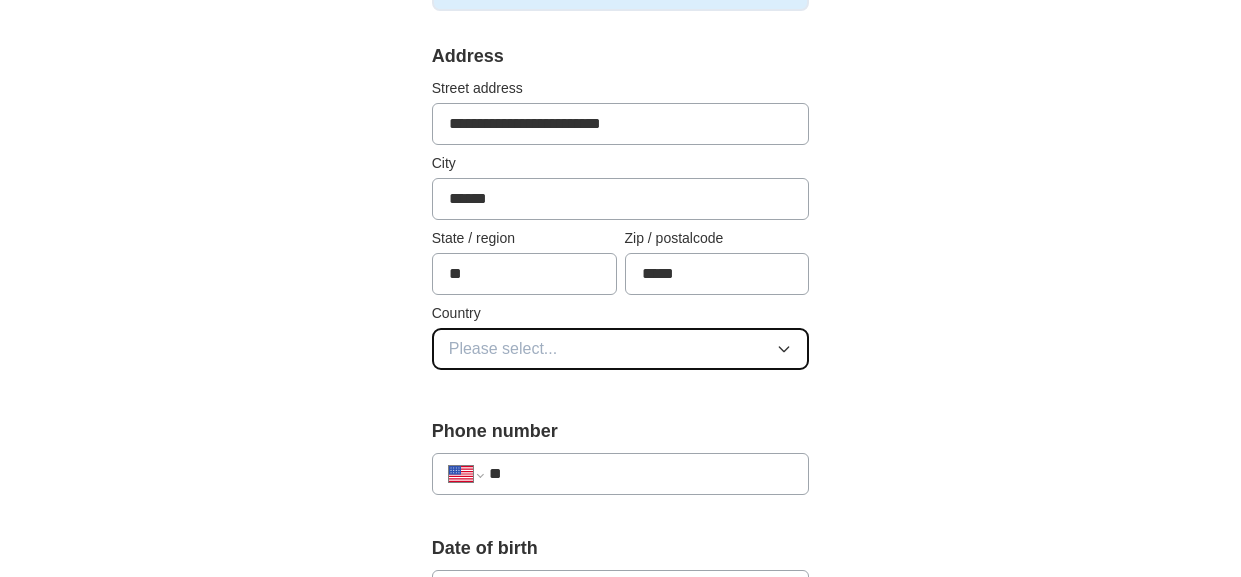 click on "Please select..." at bounding box center [503, 349] 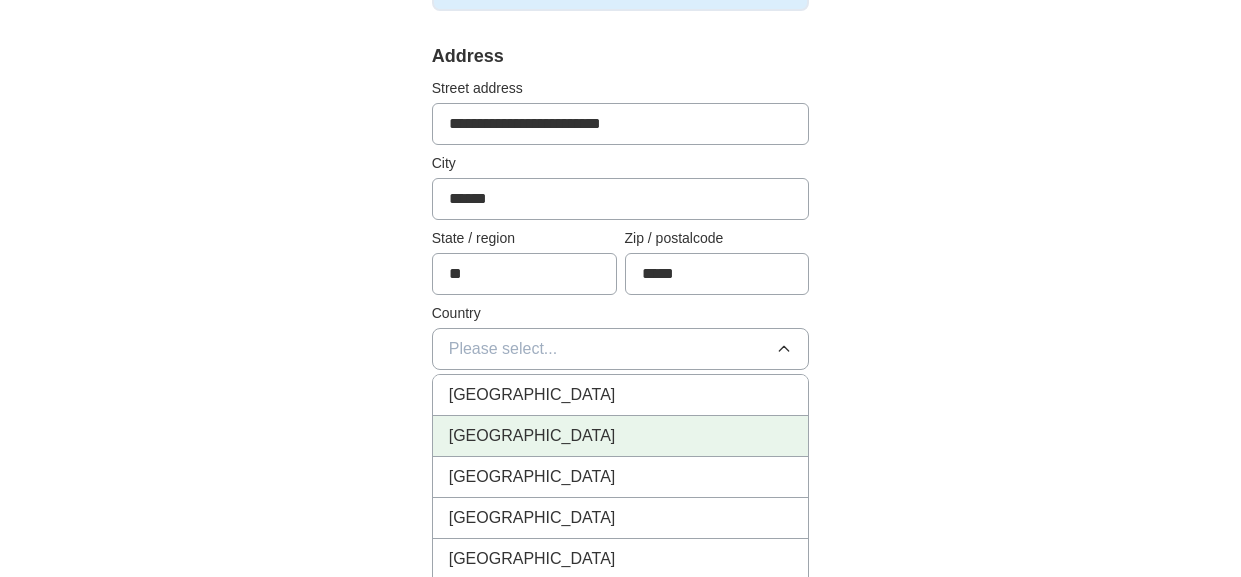 click on "United States" at bounding box center [532, 436] 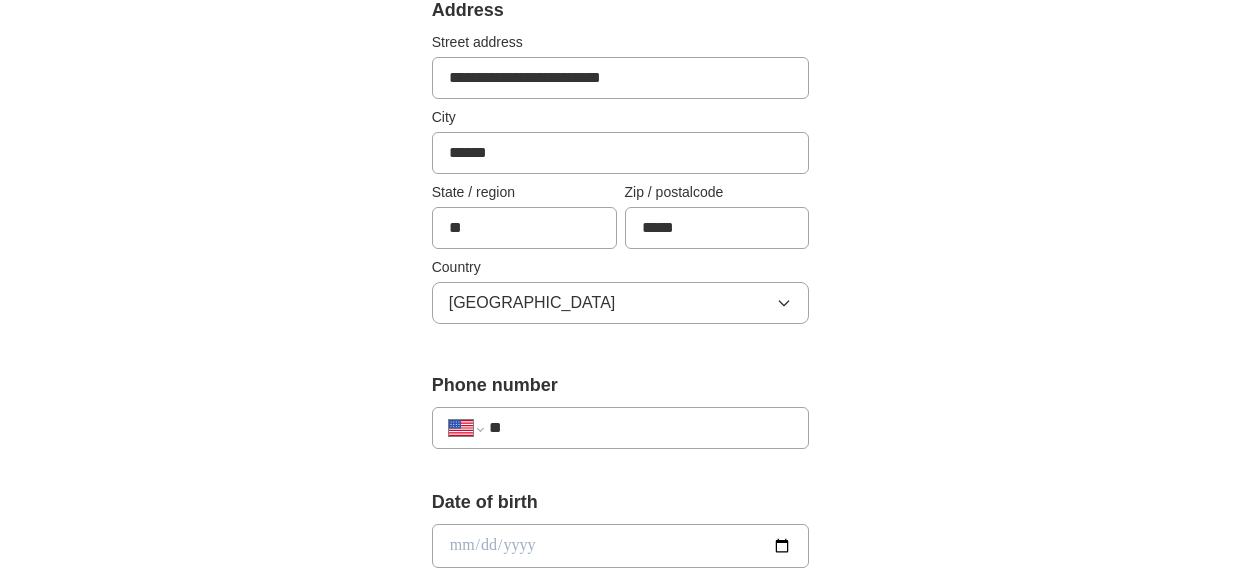 scroll, scrollTop: 504, scrollLeft: 0, axis: vertical 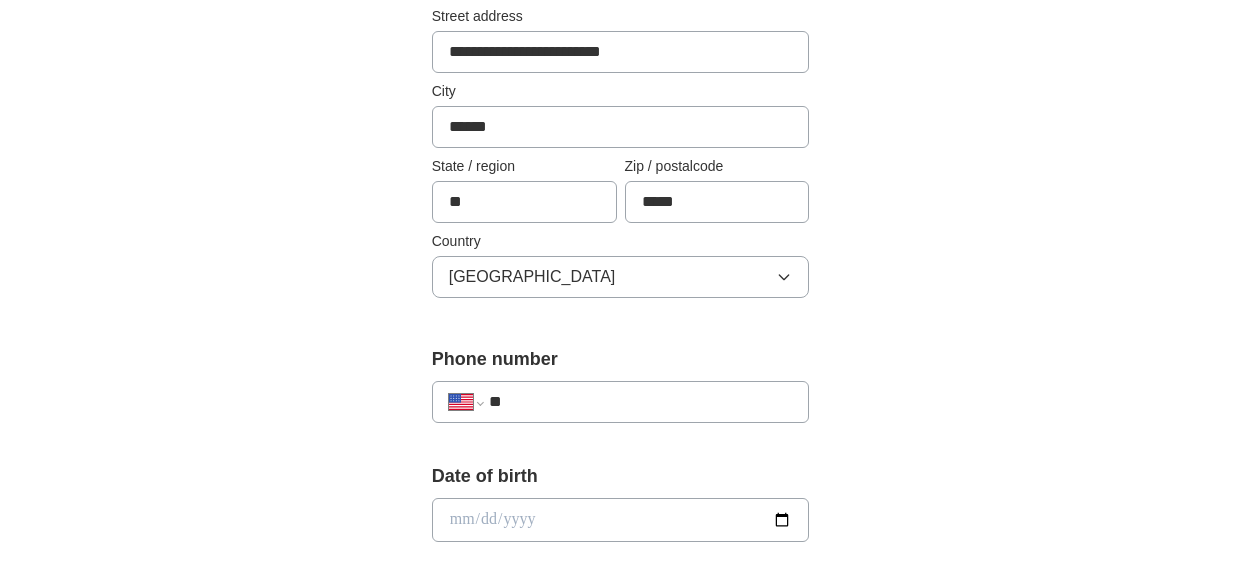 drag, startPoint x: 659, startPoint y: 38, endPoint x: 573, endPoint y: 48, distance: 86.579445 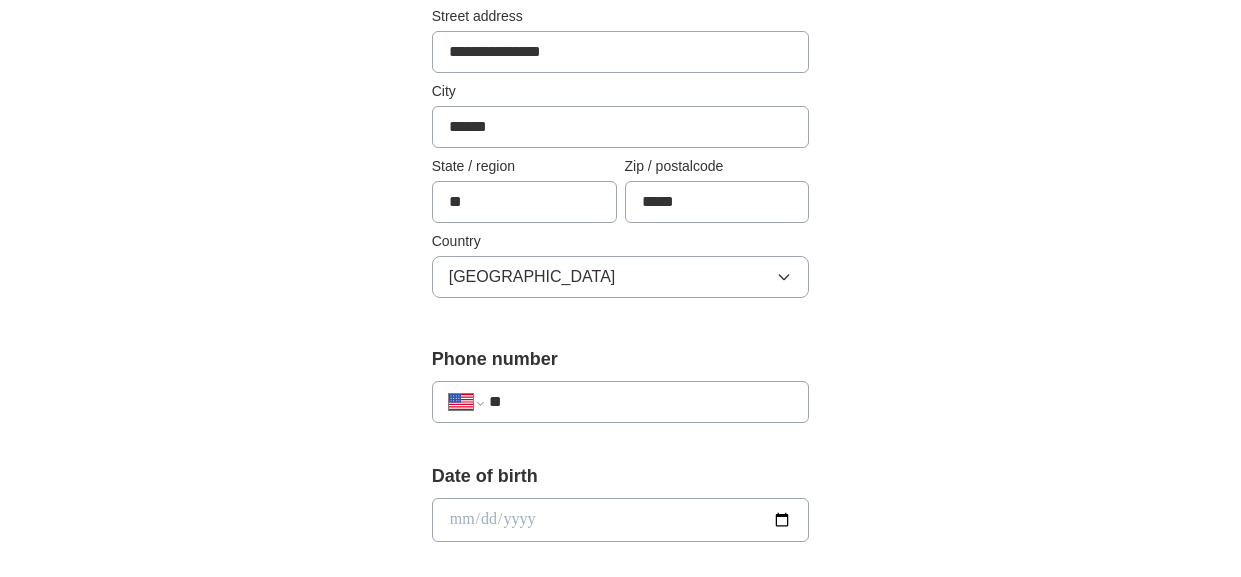 type on "**********" 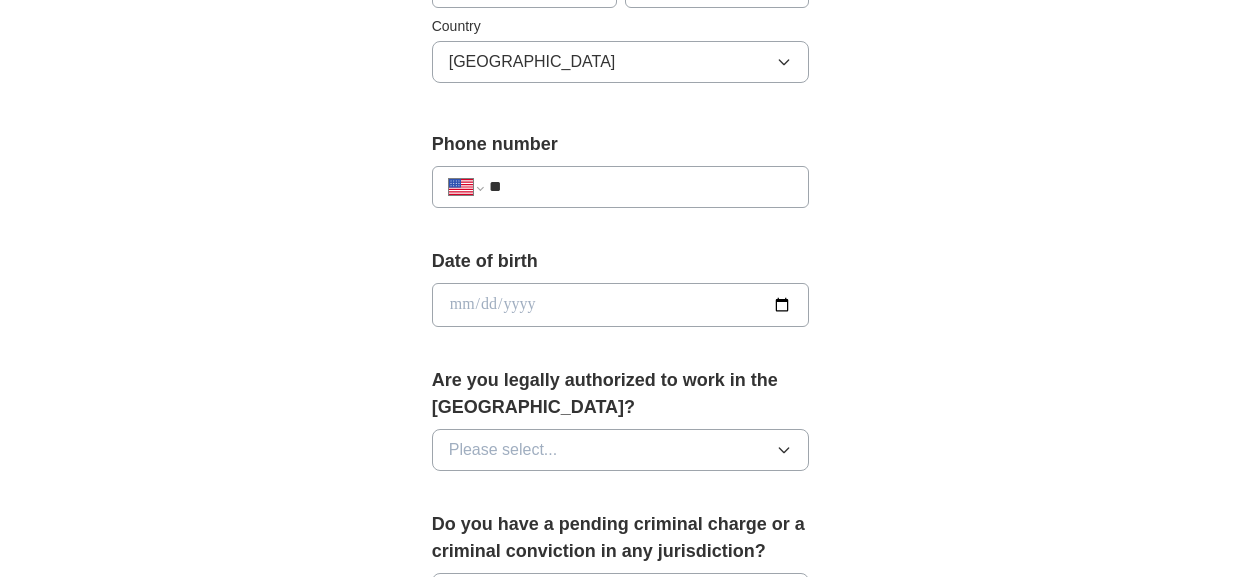 scroll, scrollTop: 720, scrollLeft: 0, axis: vertical 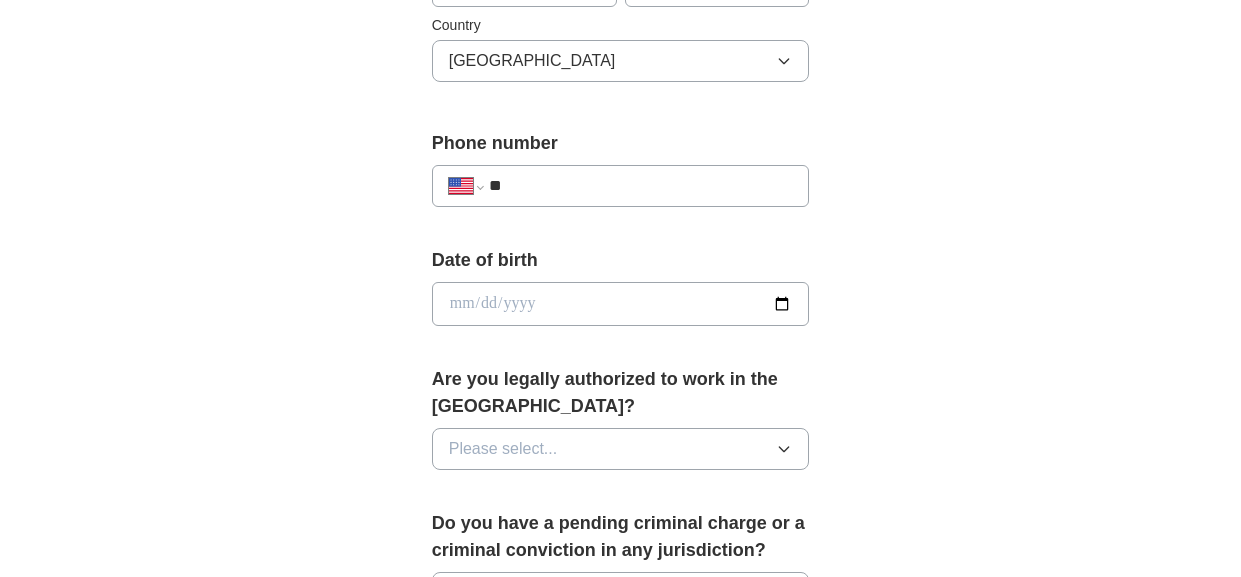 click on "**" at bounding box center [641, 186] 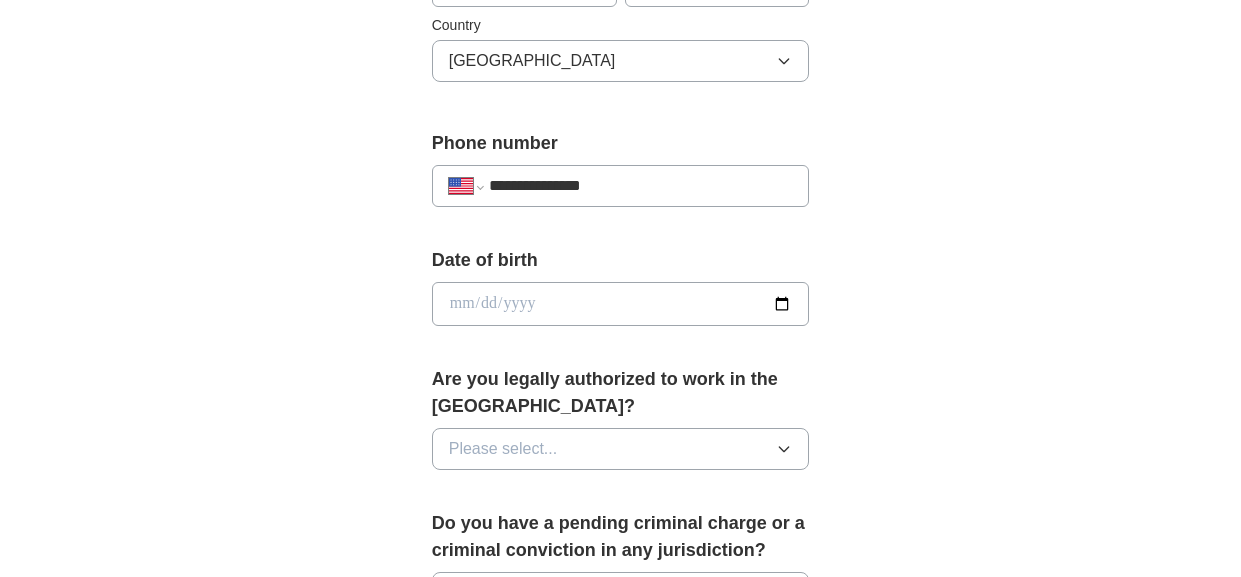 type on "**********" 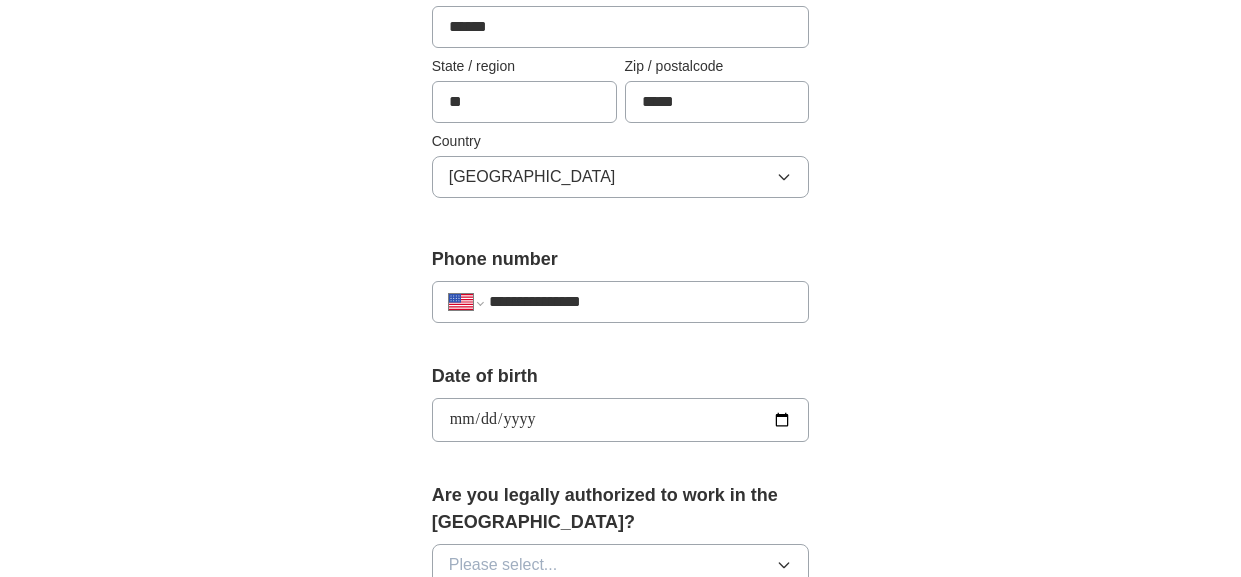 scroll, scrollTop: 647, scrollLeft: 0, axis: vertical 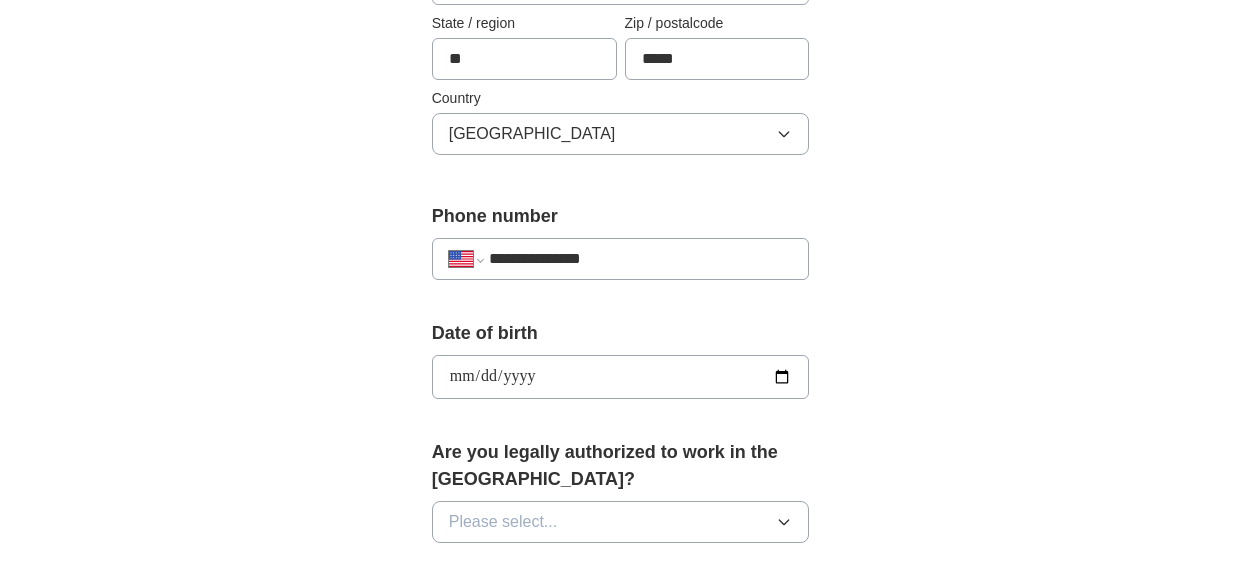 click on "**********" at bounding box center (621, 377) 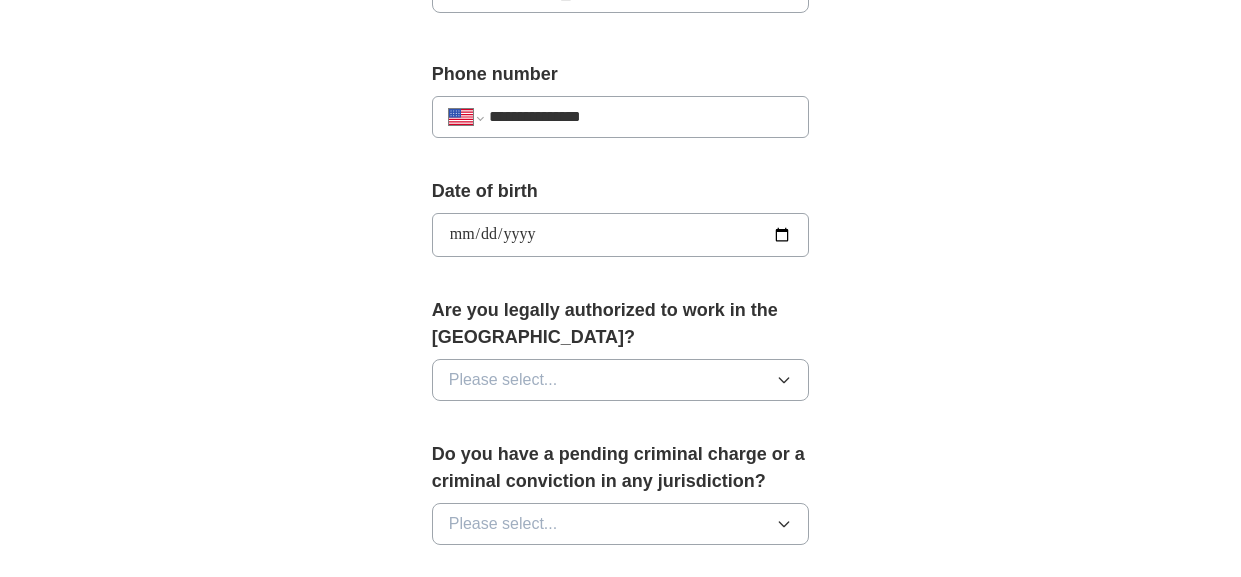 scroll, scrollTop: 792, scrollLeft: 0, axis: vertical 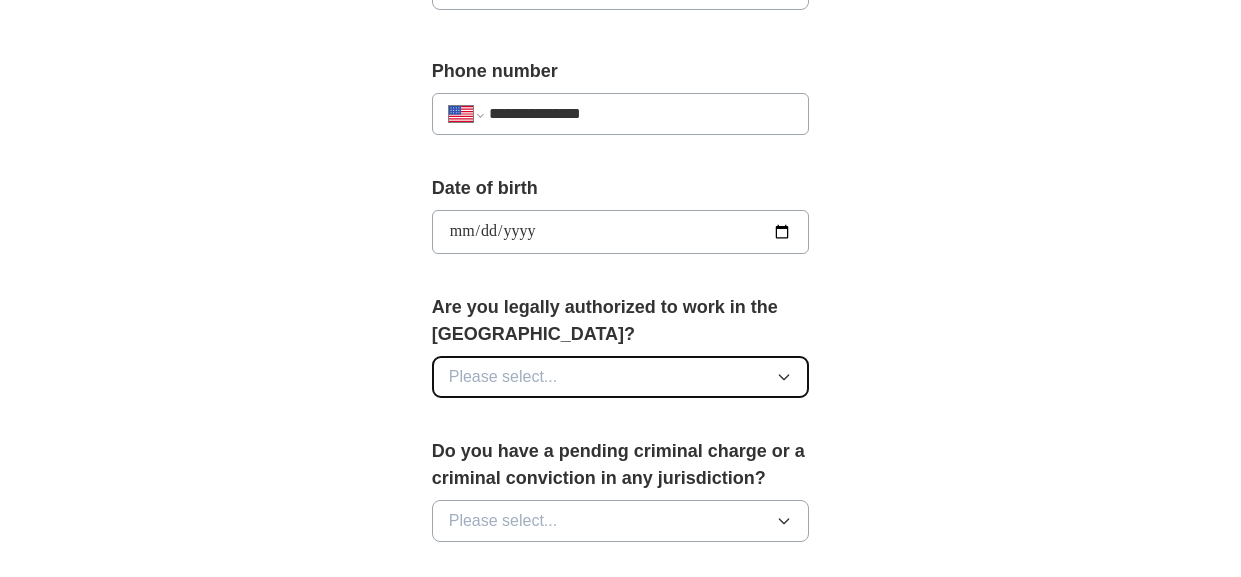 click on "Please select..." at bounding box center [503, 377] 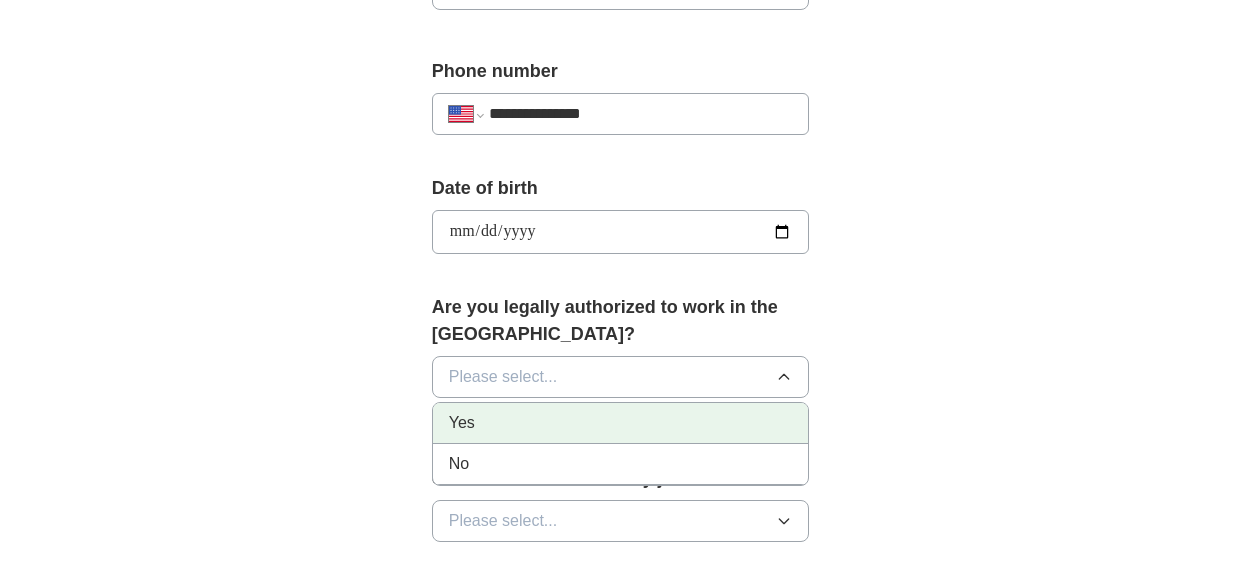 click on "Yes" at bounding box center (621, 423) 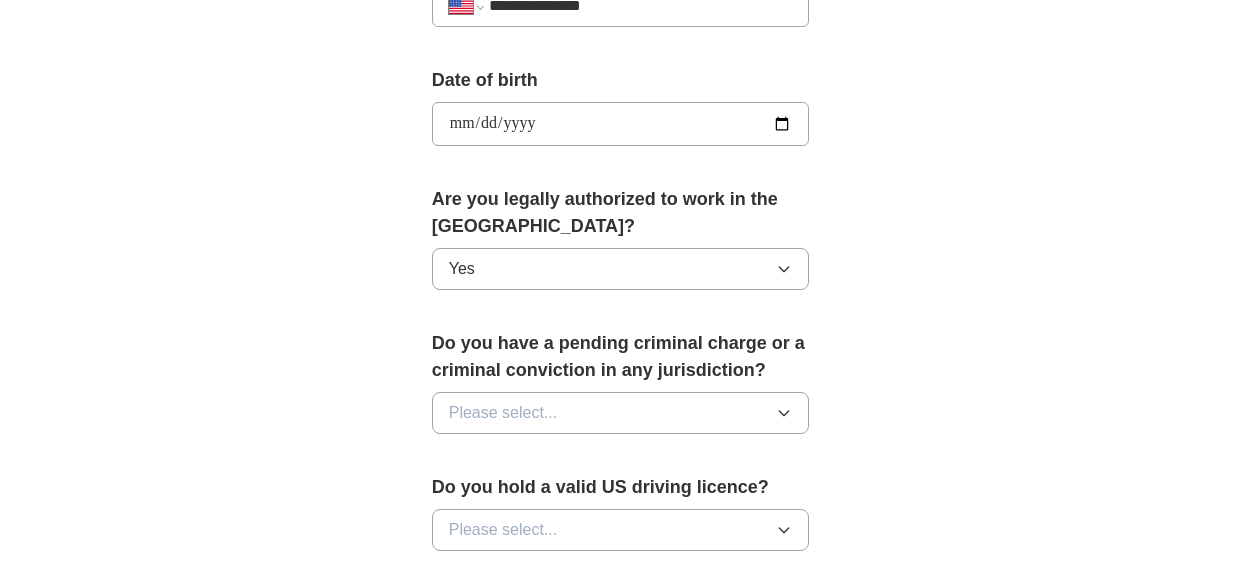 scroll, scrollTop: 935, scrollLeft: 0, axis: vertical 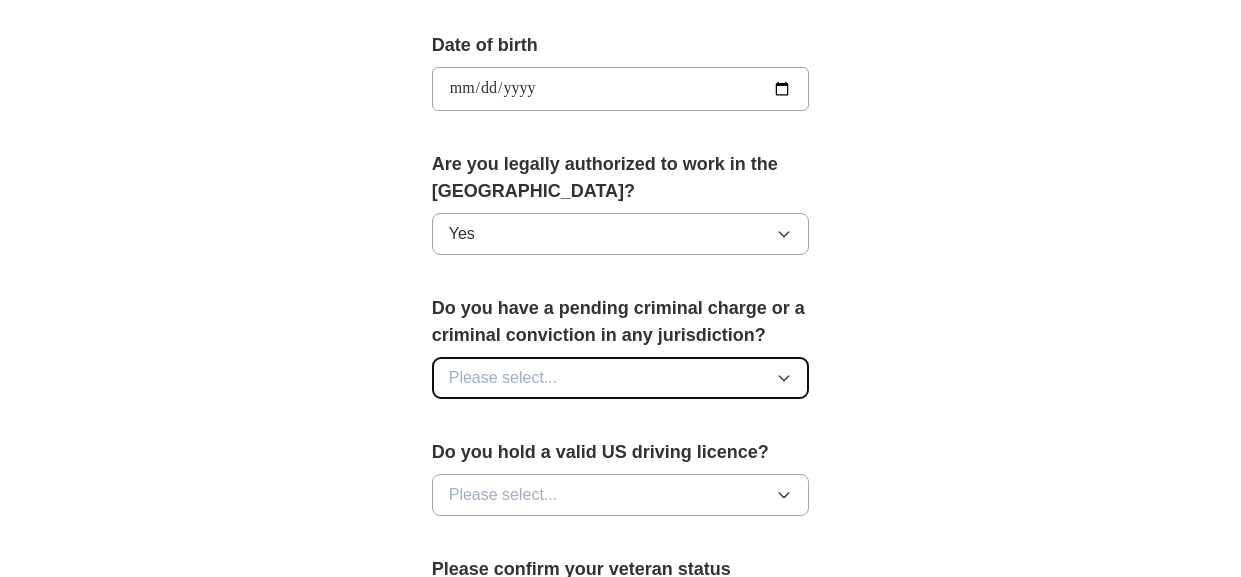 click on "Please select..." at bounding box center (621, 378) 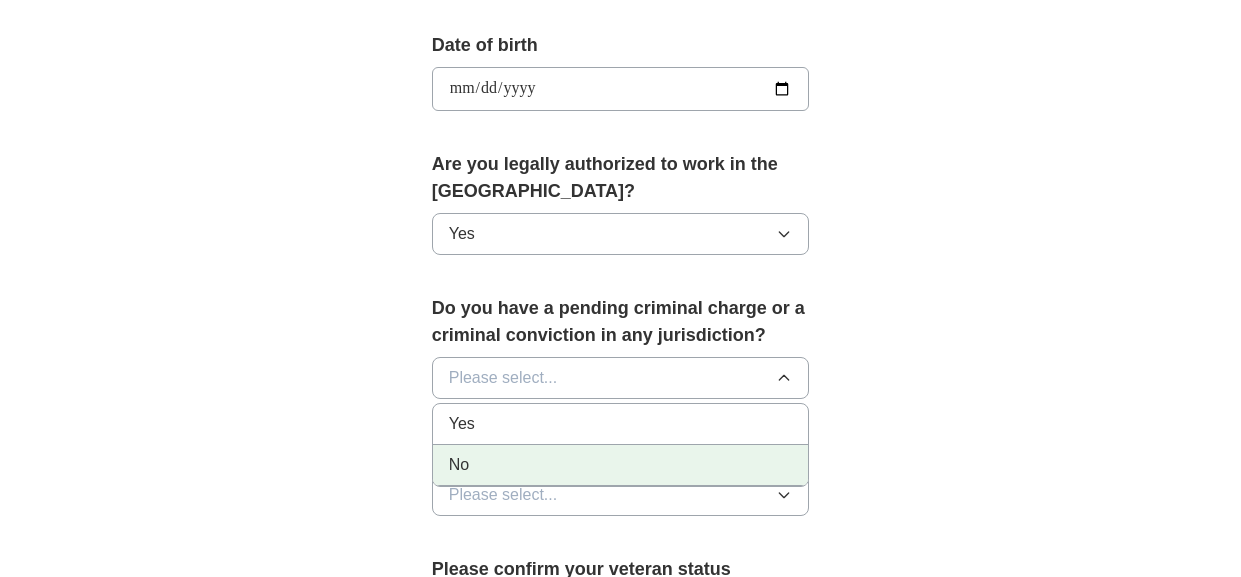 click on "No" at bounding box center [621, 465] 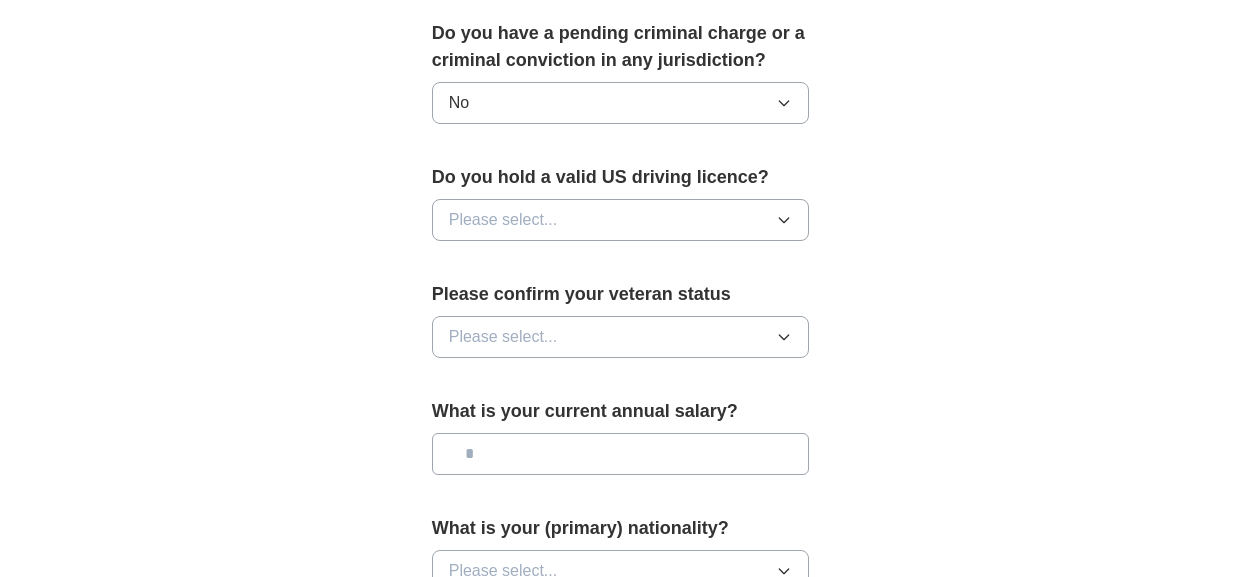 scroll, scrollTop: 1223, scrollLeft: 0, axis: vertical 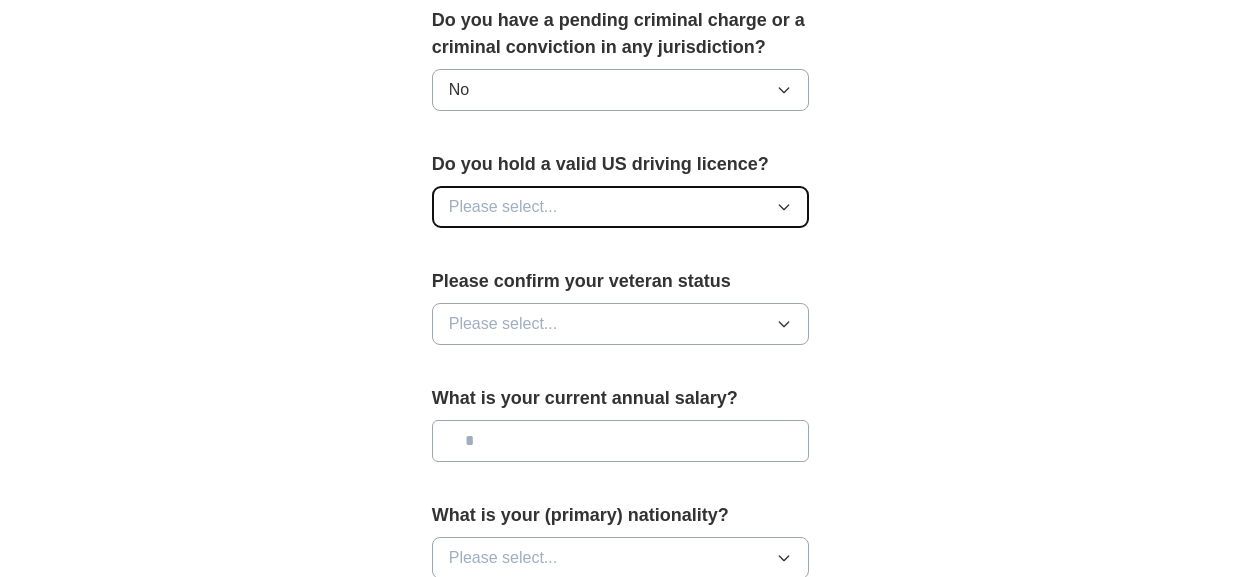 click on "Please select..." at bounding box center [503, 207] 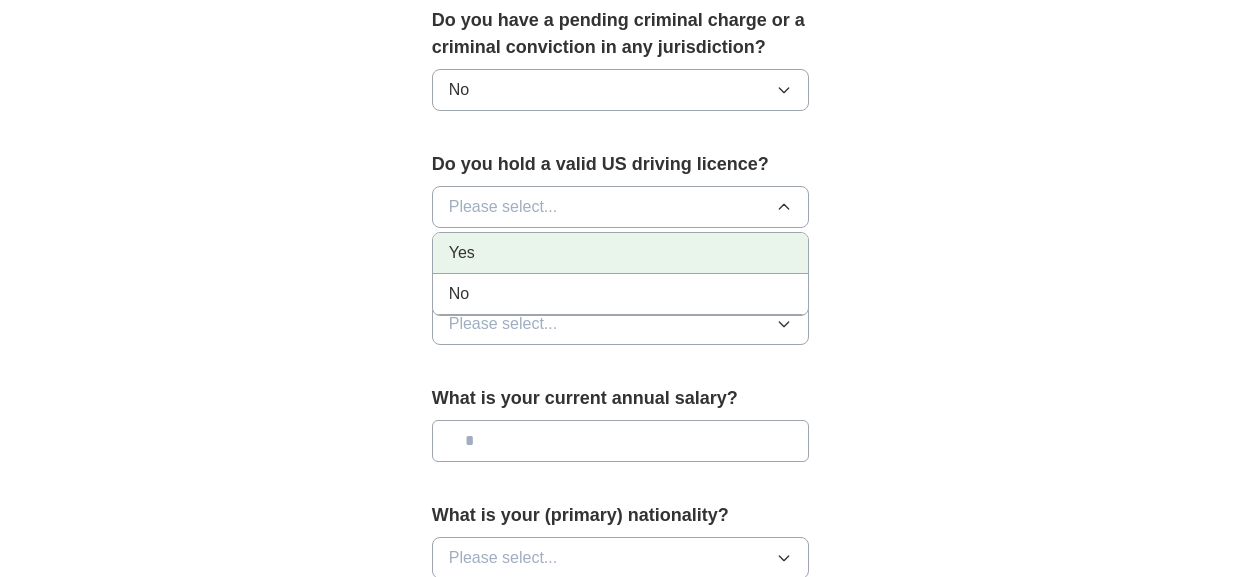 click on "Yes" at bounding box center [621, 253] 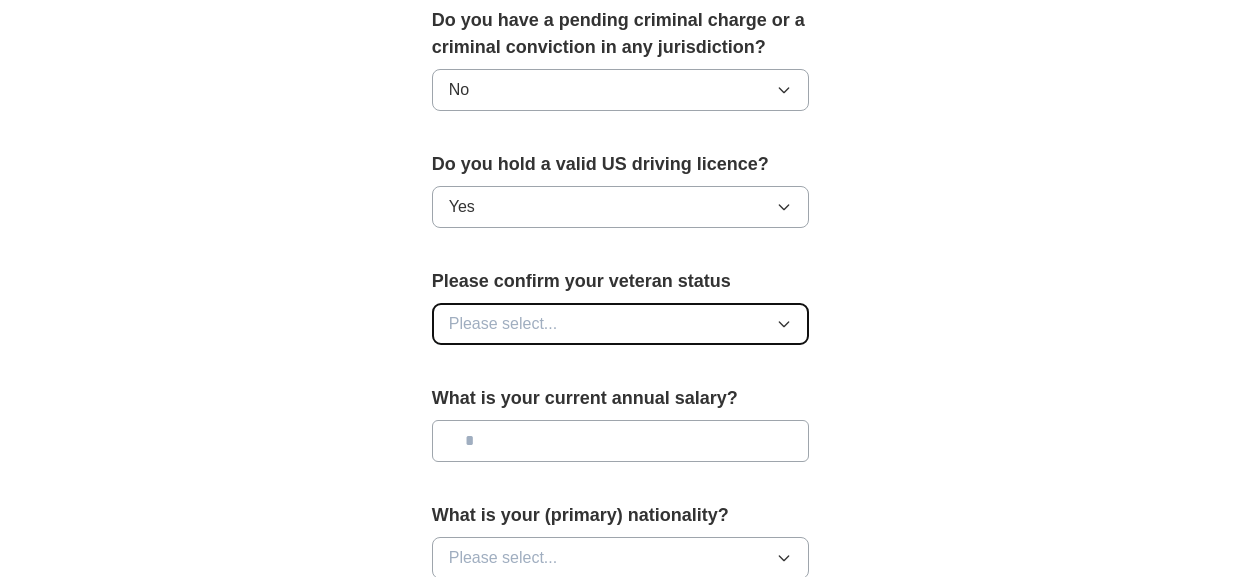 click on "Please select..." at bounding box center (621, 324) 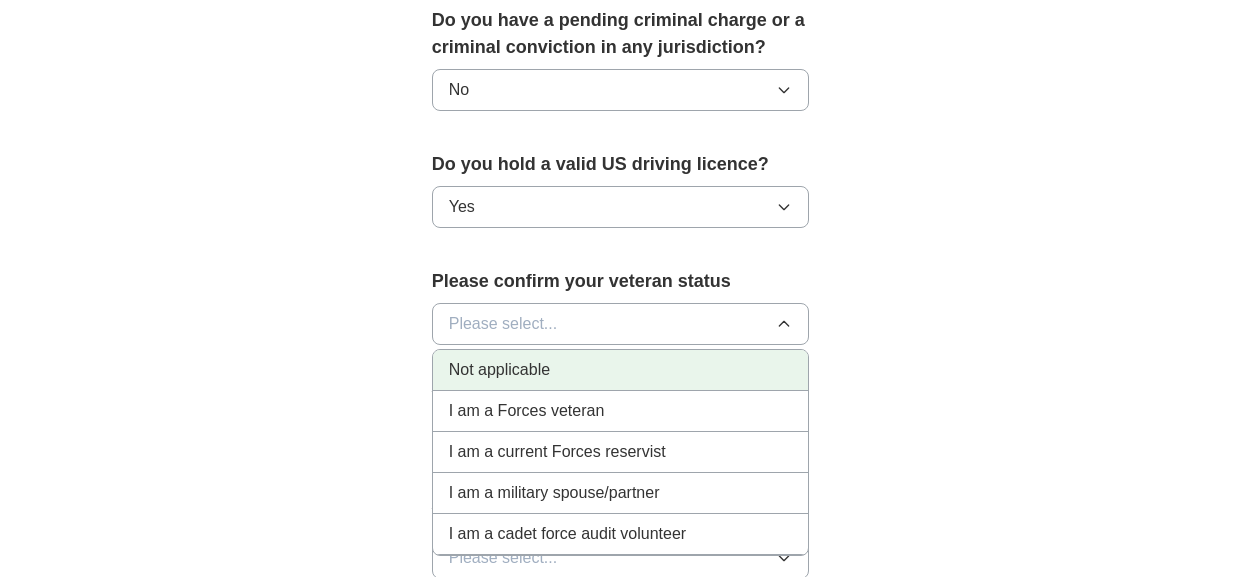 click on "Not applicable" at bounding box center (499, 370) 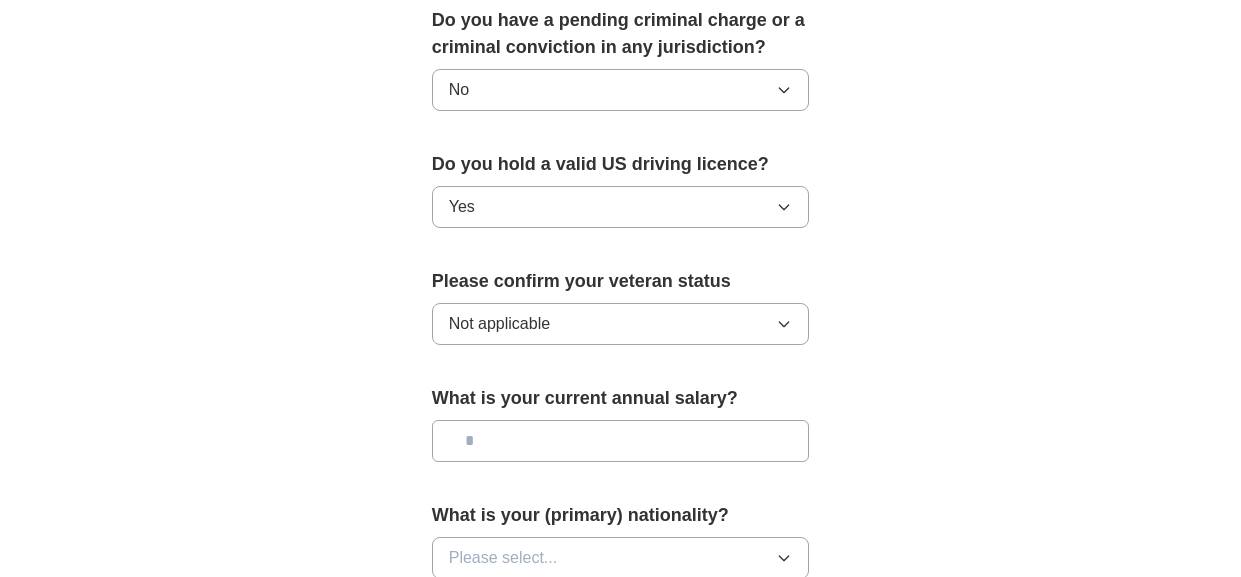 click at bounding box center [621, 441] 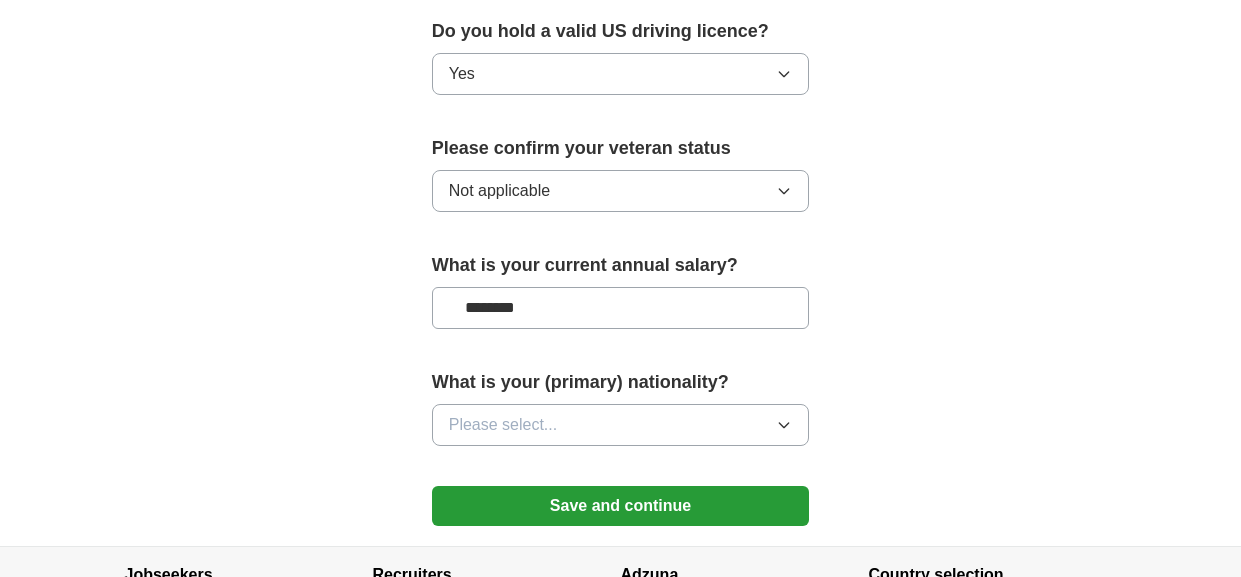 scroll, scrollTop: 1368, scrollLeft: 0, axis: vertical 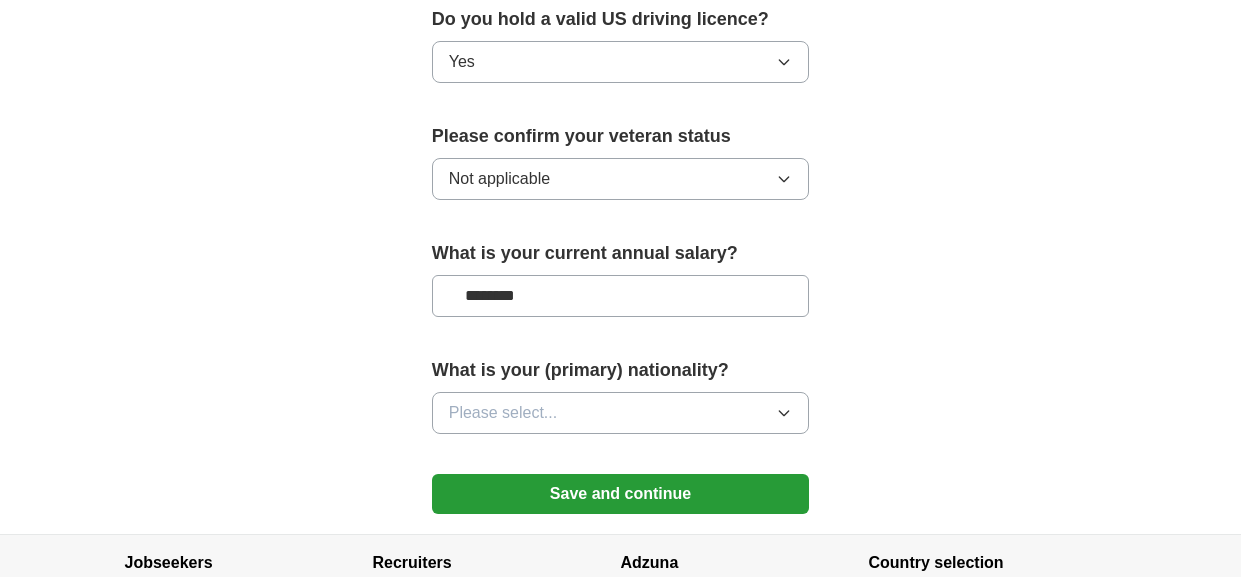 type on "********" 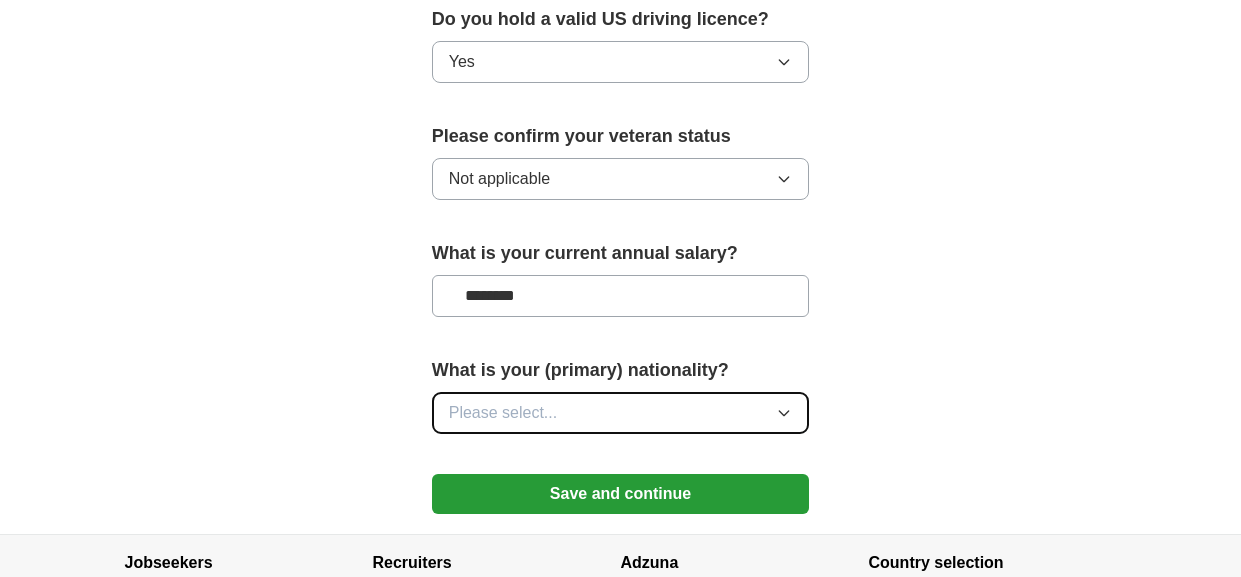 click on "Please select..." at bounding box center [621, 413] 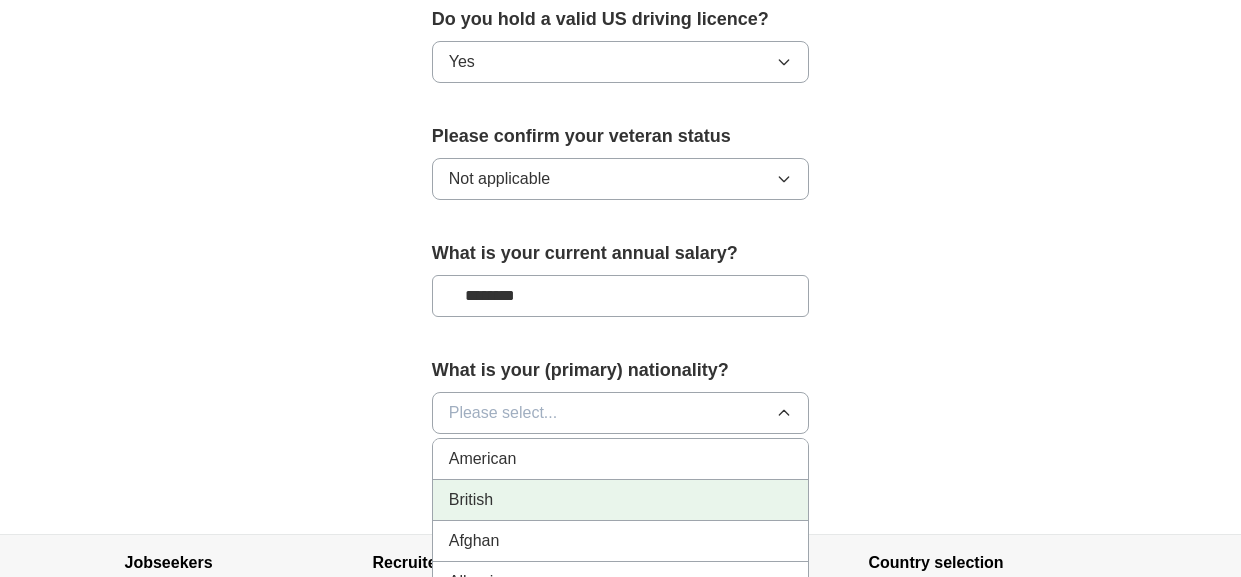 click on "British" at bounding box center (621, 500) 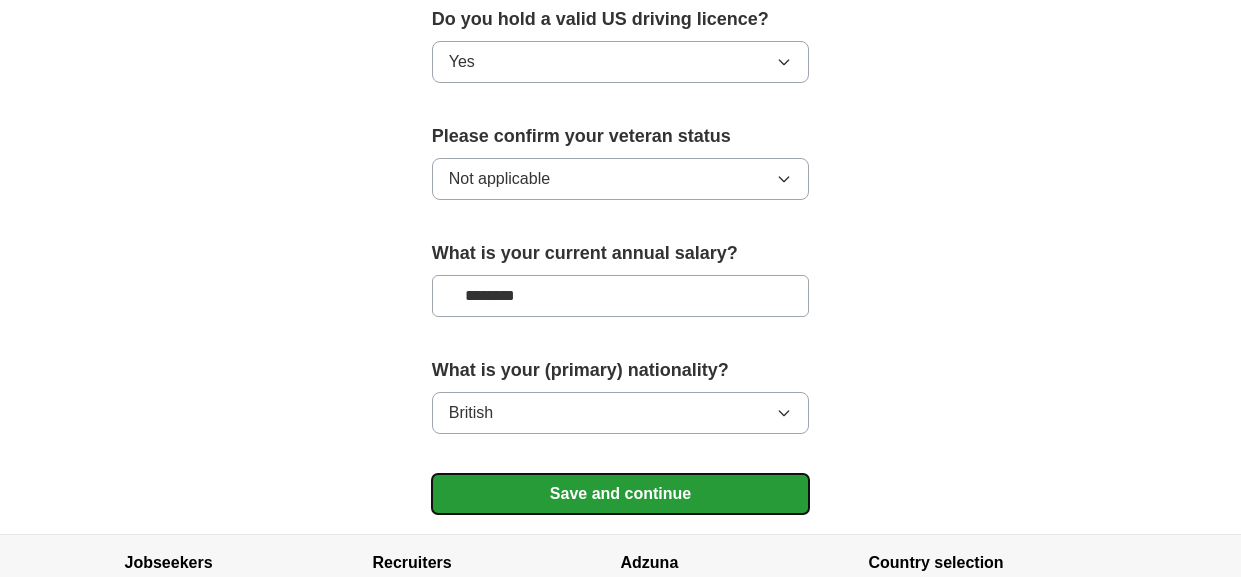 click on "Save and continue" at bounding box center [621, 494] 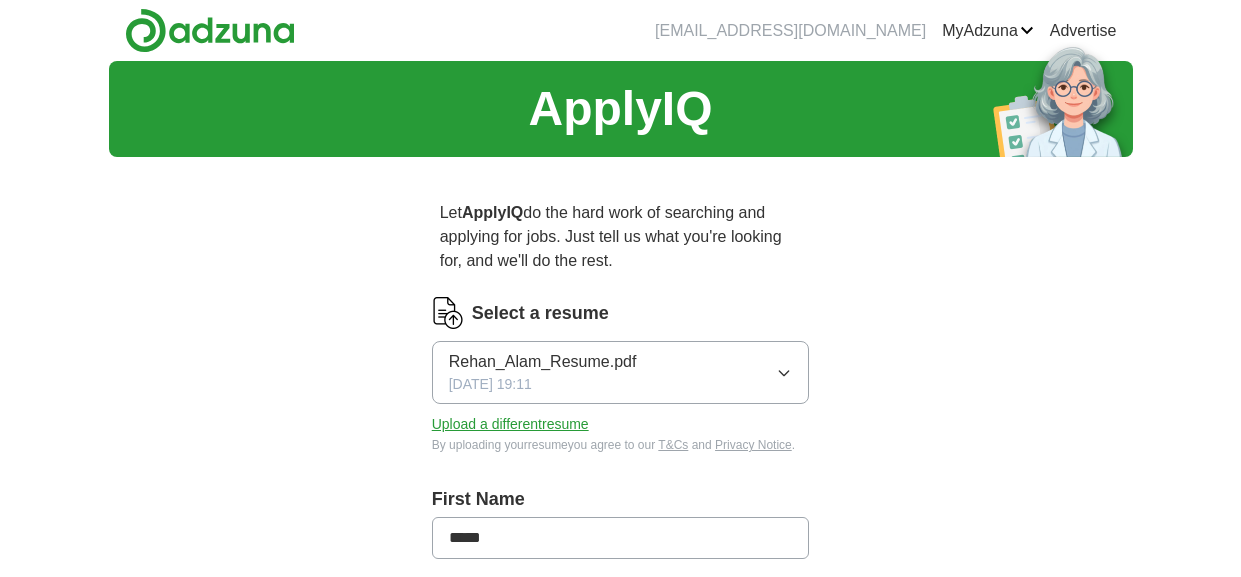 scroll, scrollTop: 0, scrollLeft: 0, axis: both 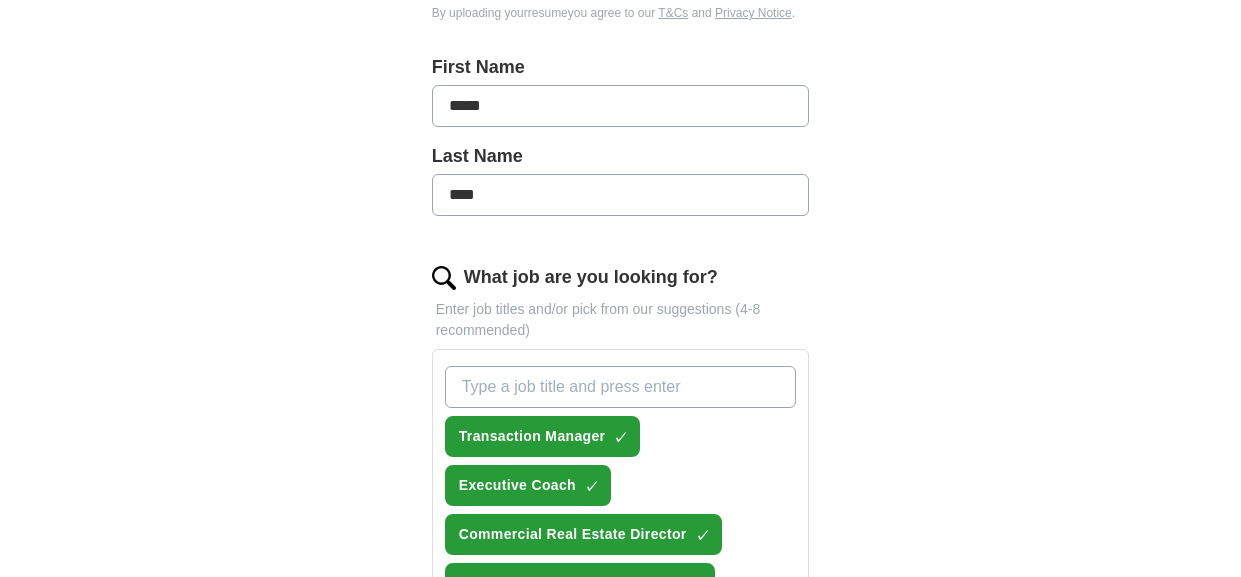 click on "What job are you looking for?" at bounding box center [621, 387] 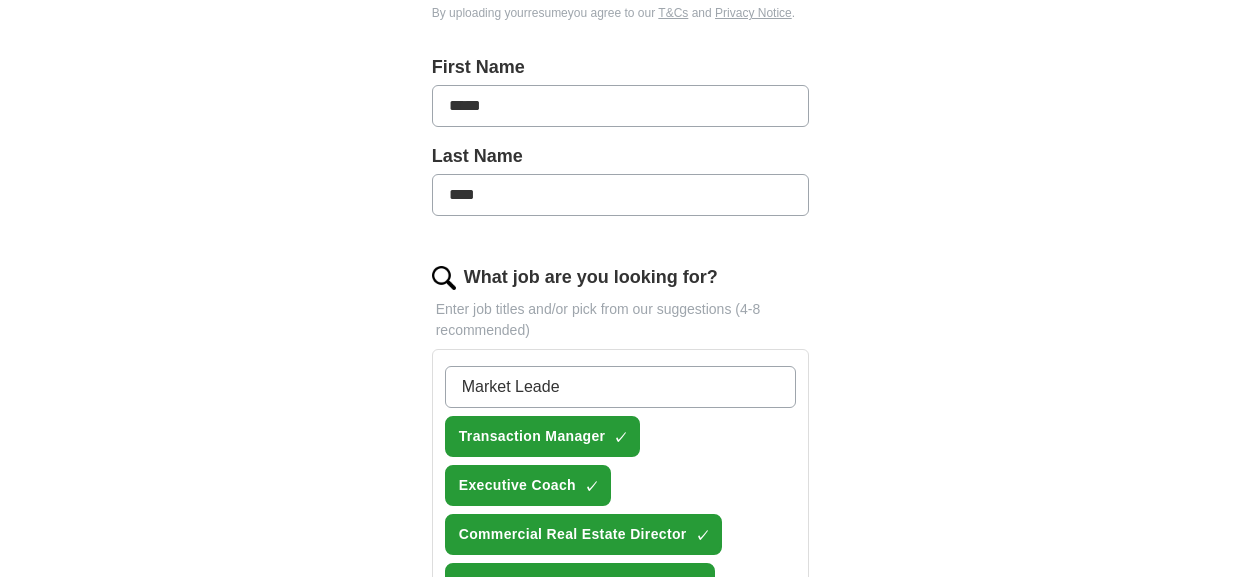 type on "Market Leader" 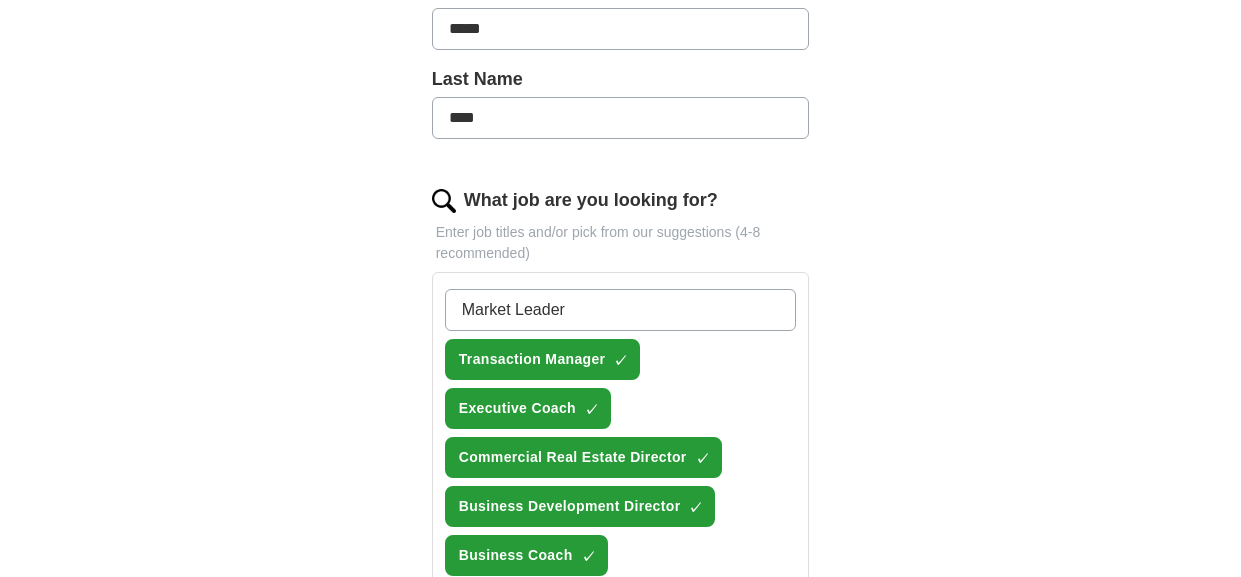 scroll, scrollTop: 720, scrollLeft: 0, axis: vertical 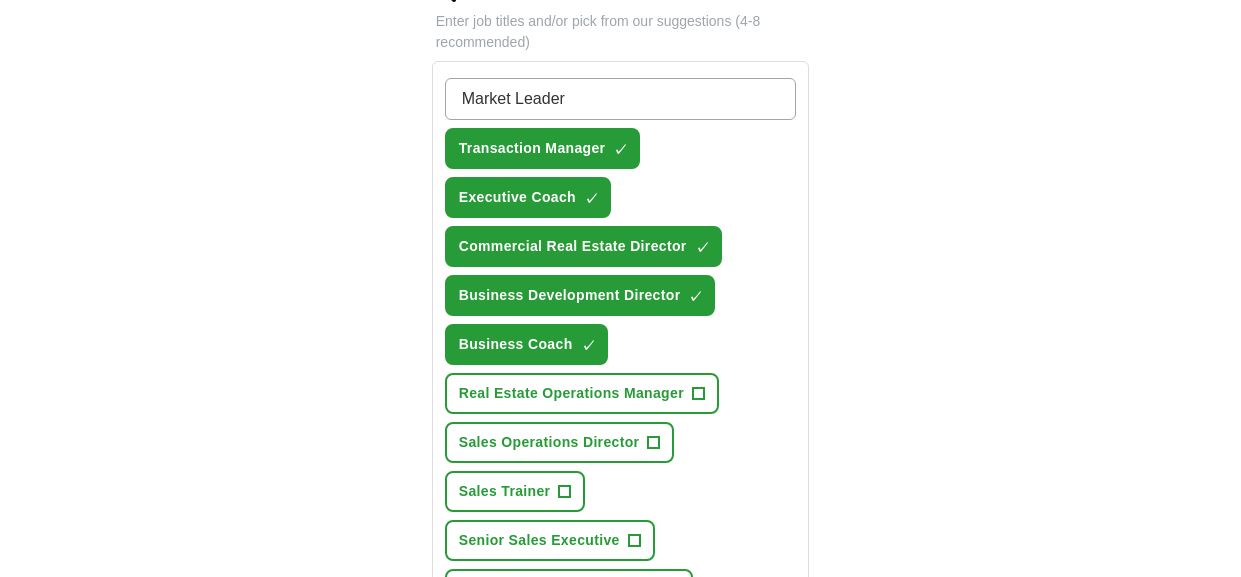 type 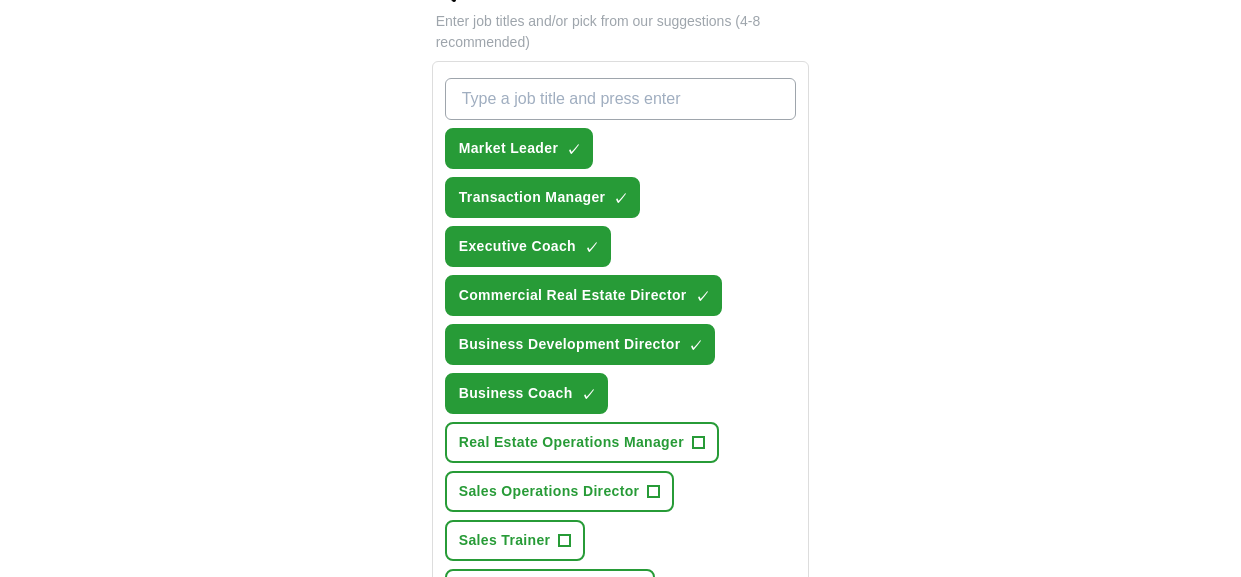 scroll, scrollTop: 792, scrollLeft: 0, axis: vertical 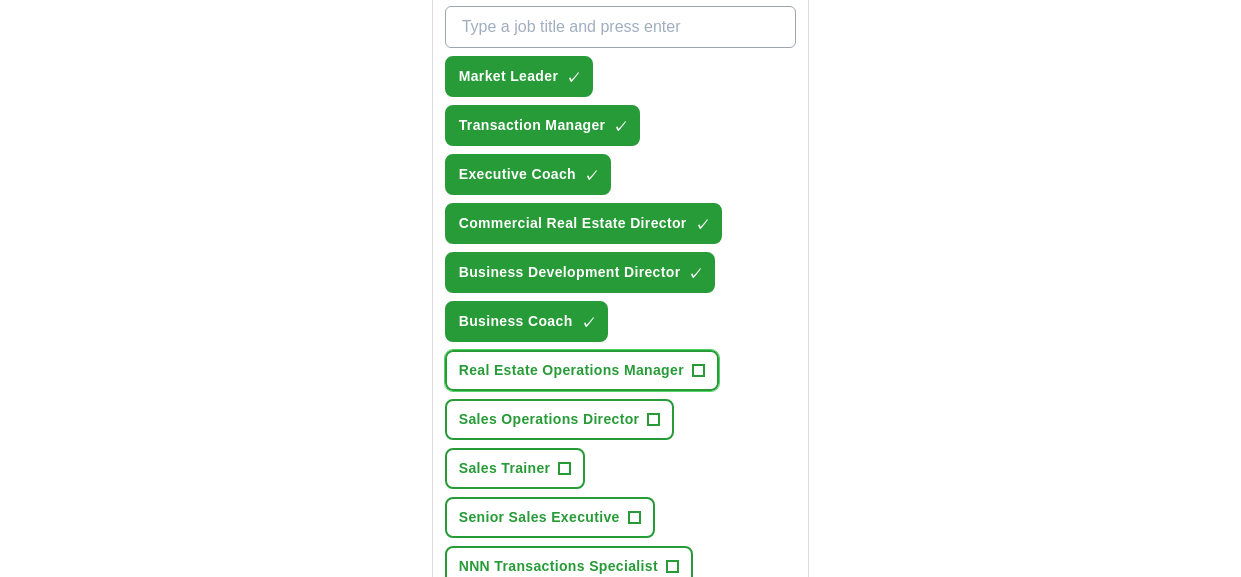 click on "+" at bounding box center (698, 371) 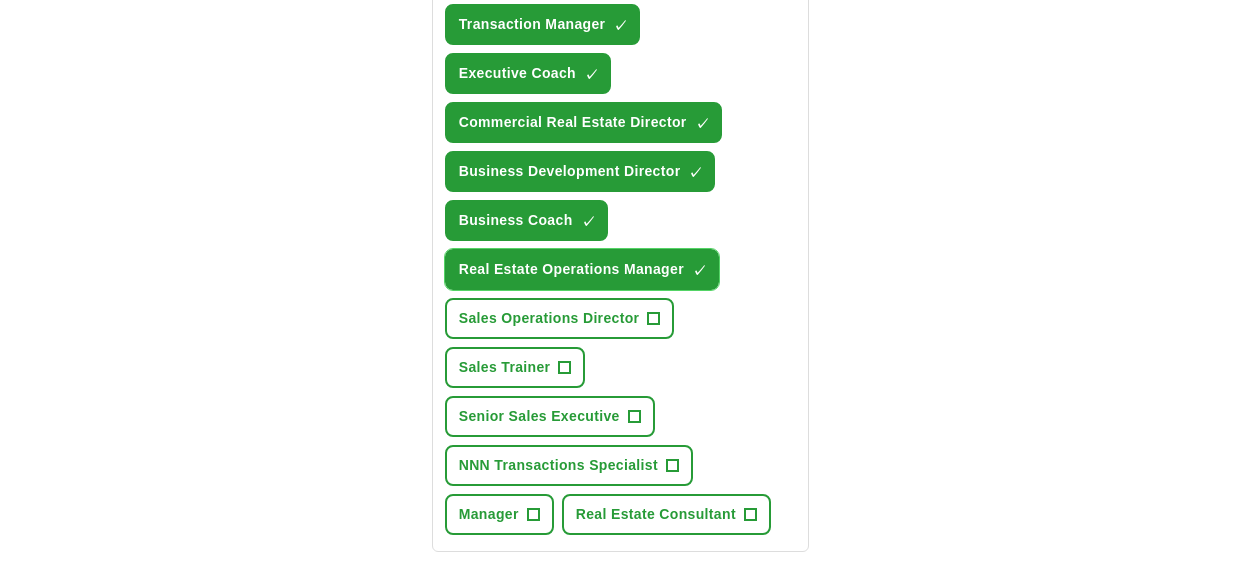 scroll, scrollTop: 935, scrollLeft: 0, axis: vertical 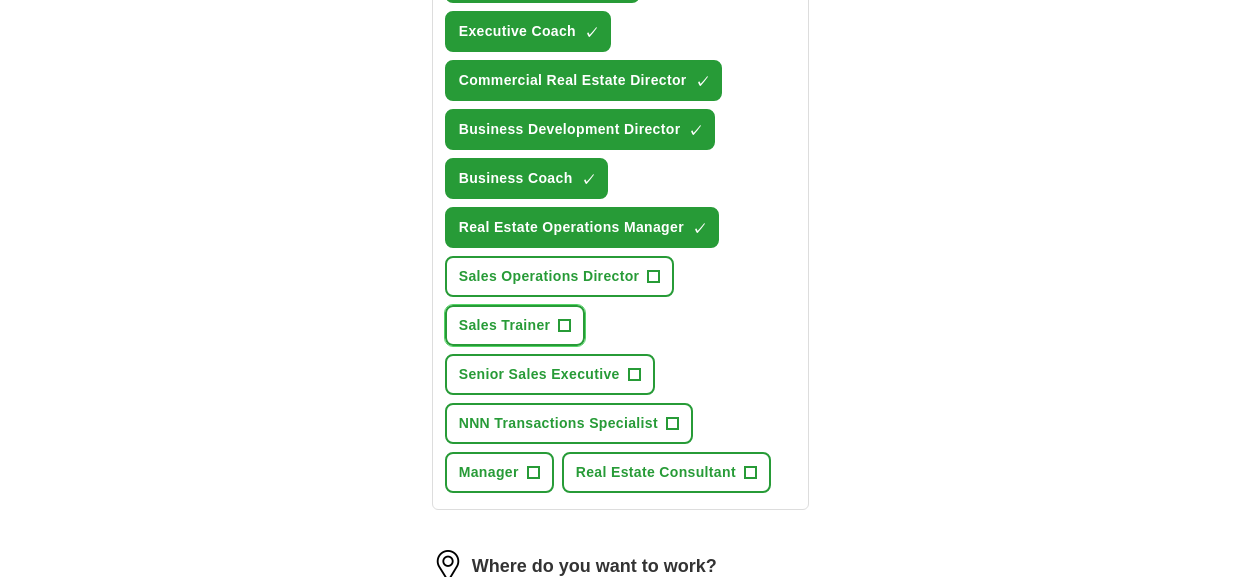 click on "+" at bounding box center (565, 326) 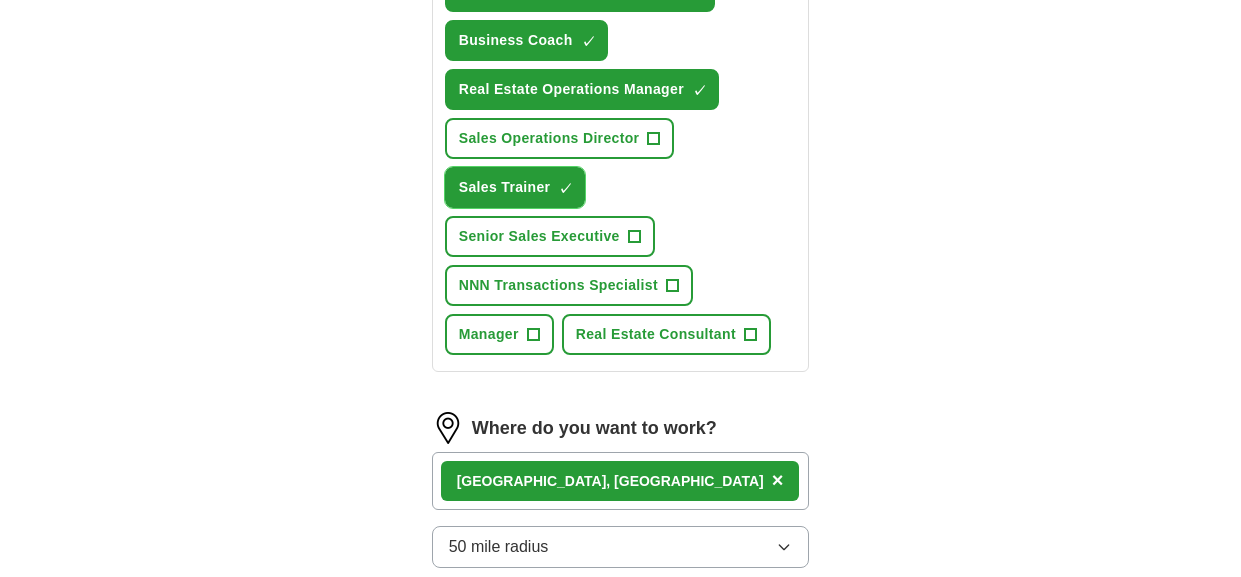 scroll, scrollTop: 1080, scrollLeft: 0, axis: vertical 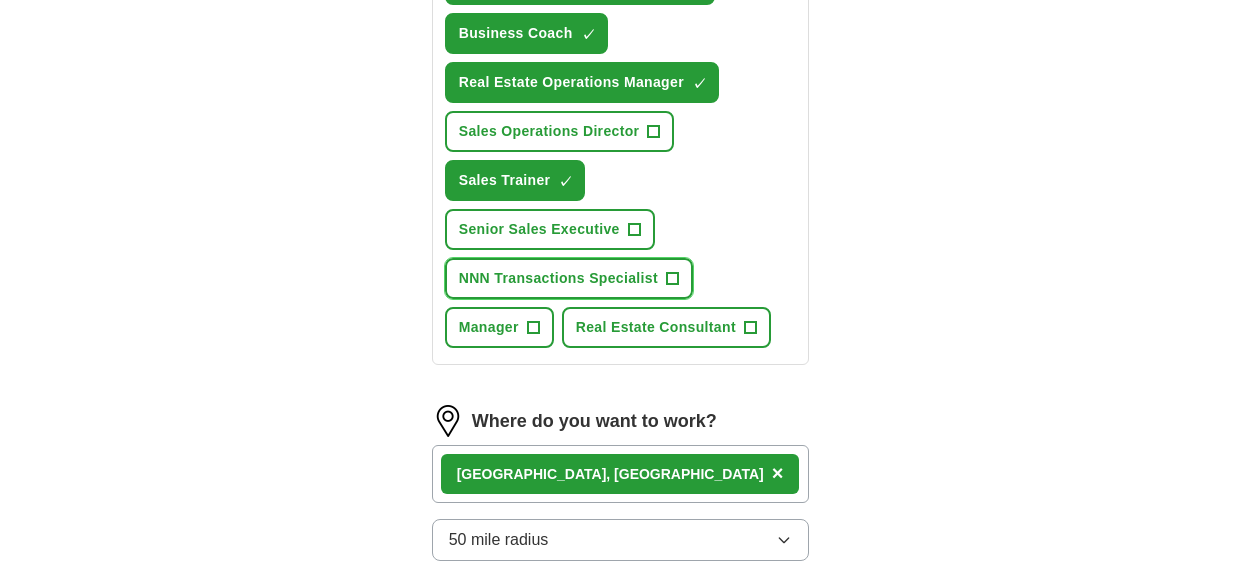 click on "+" at bounding box center (672, 279) 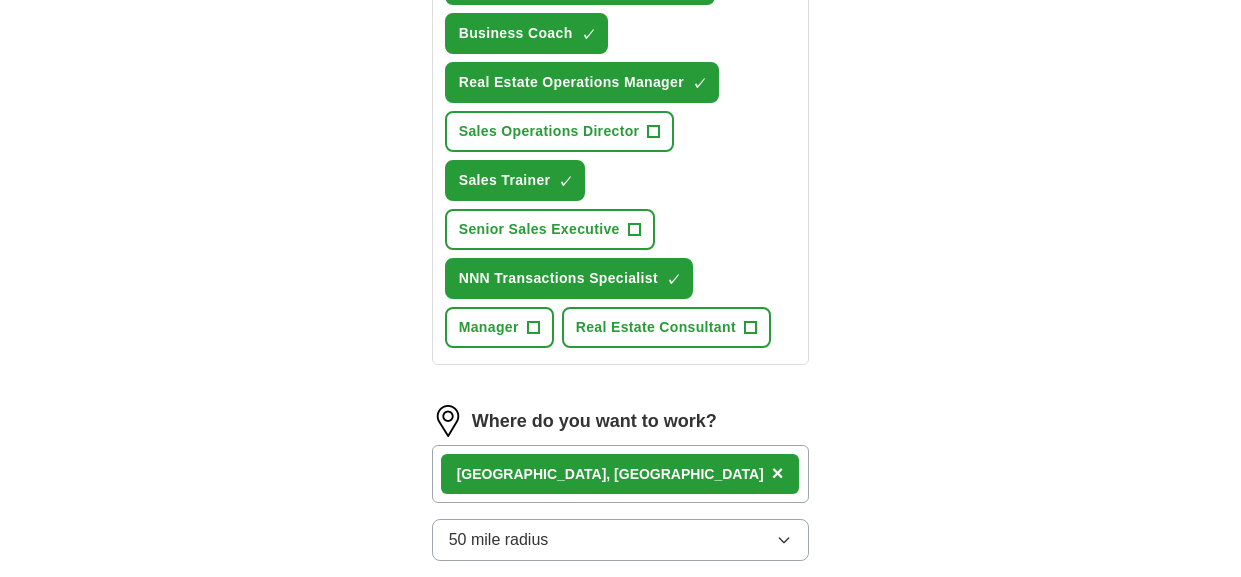 click on "Irvine, CA ×" at bounding box center [621, 474] 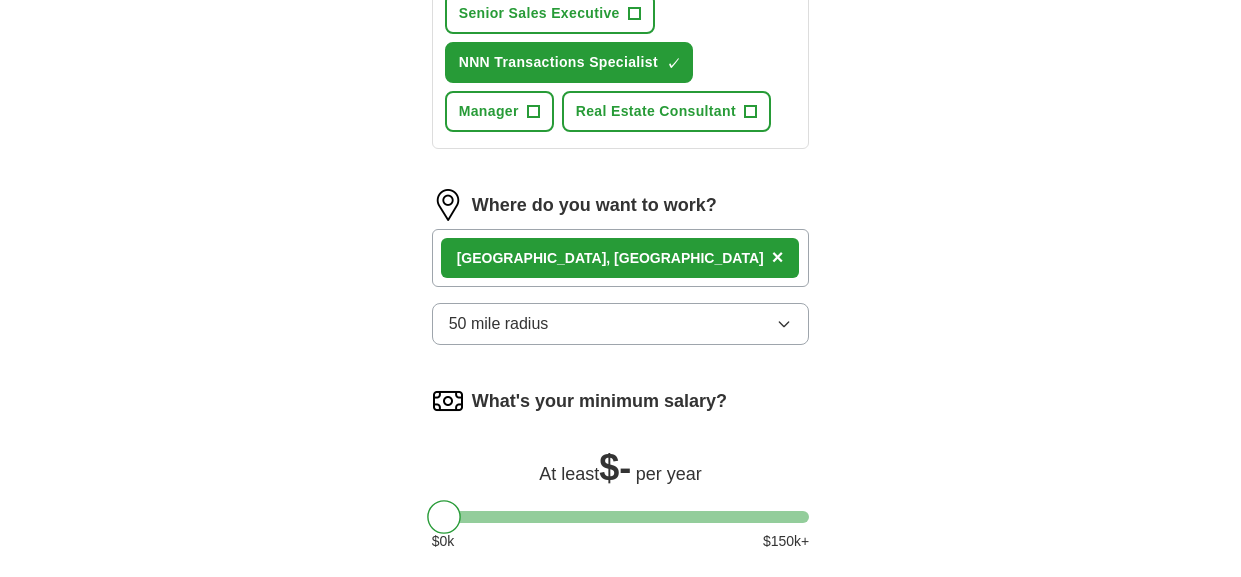 scroll, scrollTop: 1439, scrollLeft: 0, axis: vertical 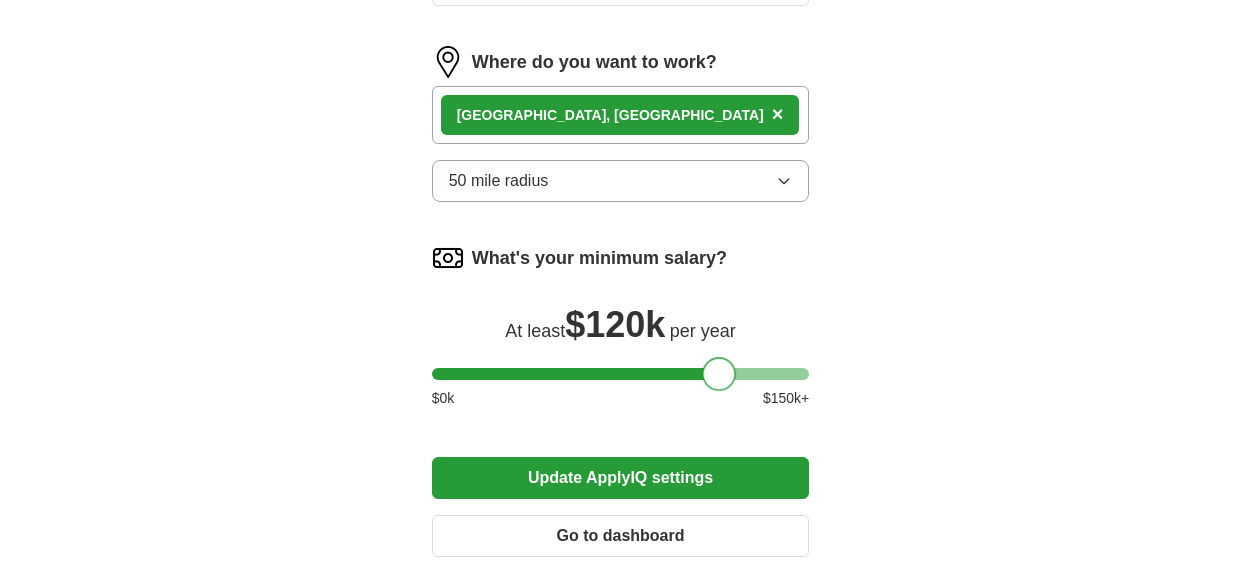 drag, startPoint x: 446, startPoint y: 321, endPoint x: 721, endPoint y: 320, distance: 275.00183 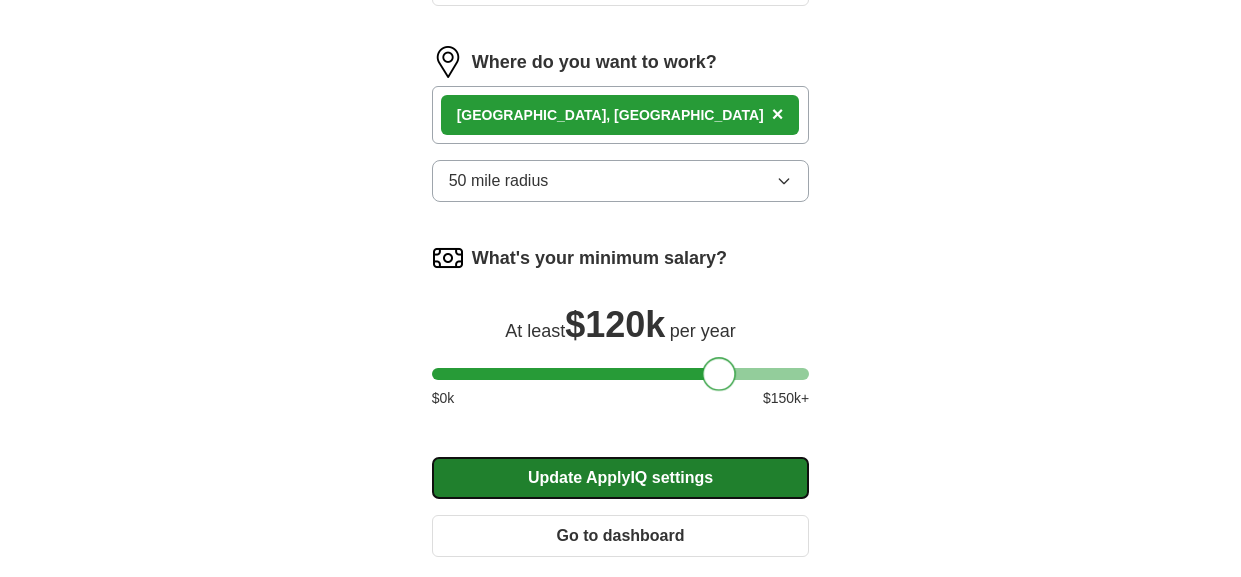 click on "Update ApplyIQ settings" at bounding box center (621, 478) 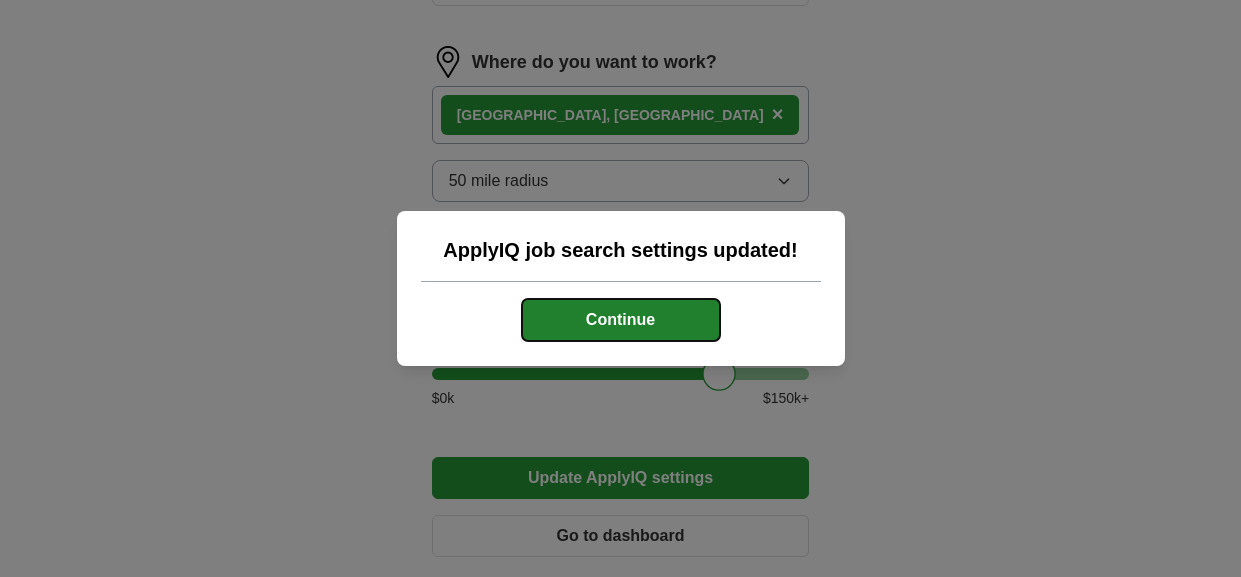 click on "Continue" at bounding box center (621, 320) 